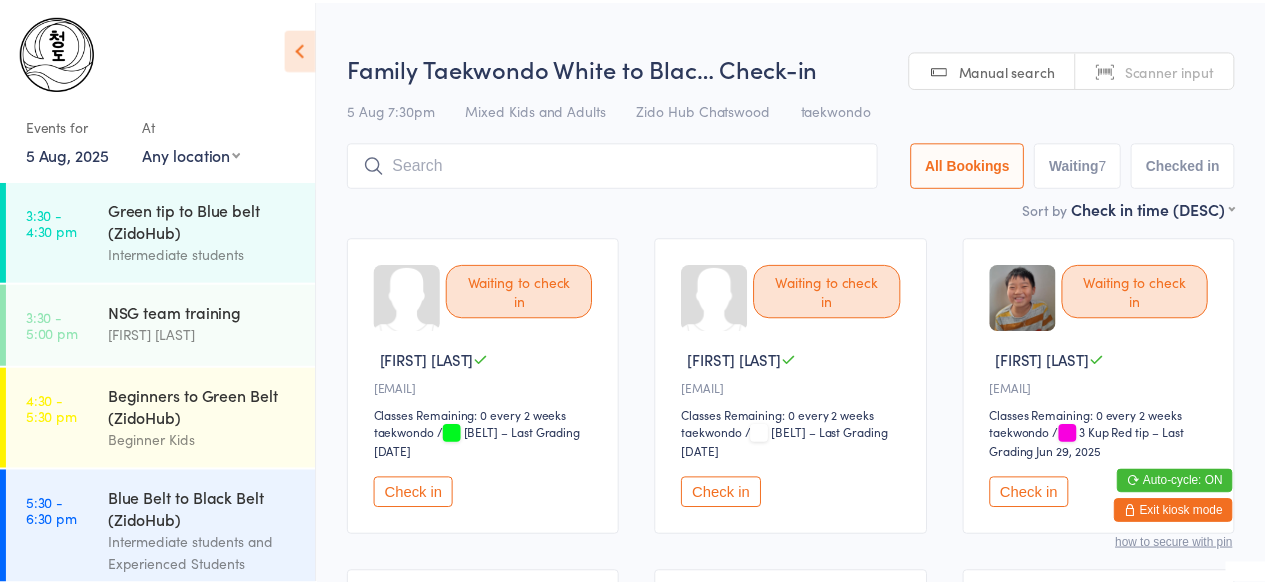 scroll, scrollTop: 0, scrollLeft: 0, axis: both 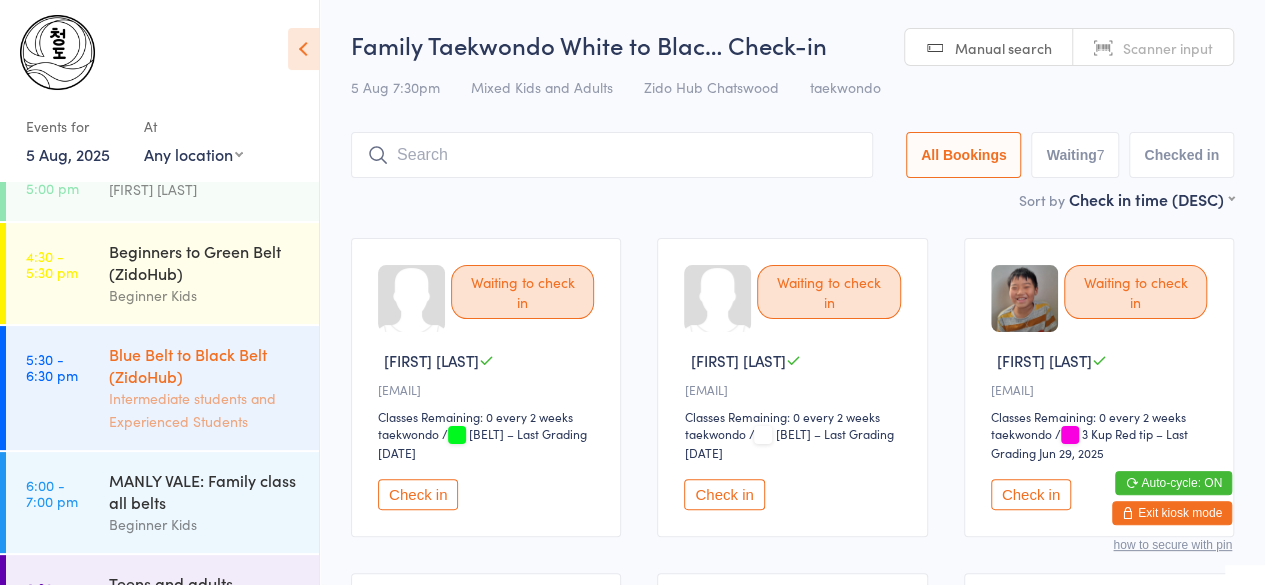 click on "Blue Belt to Black Belt (ZidoHub)" at bounding box center [205, 365] 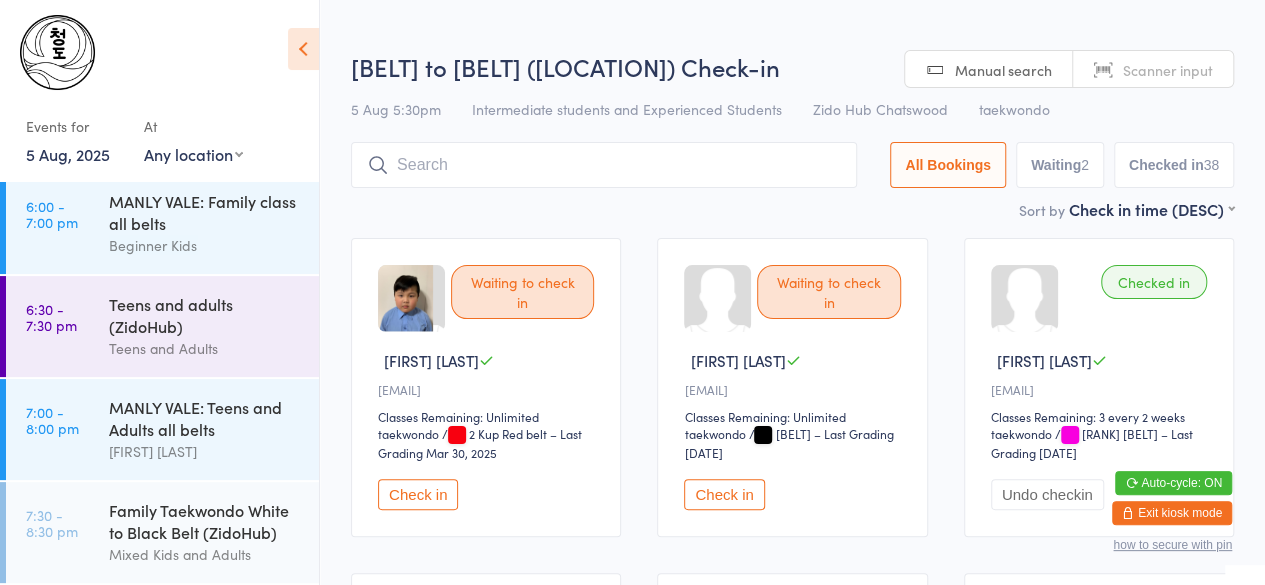scroll, scrollTop: 429, scrollLeft: 0, axis: vertical 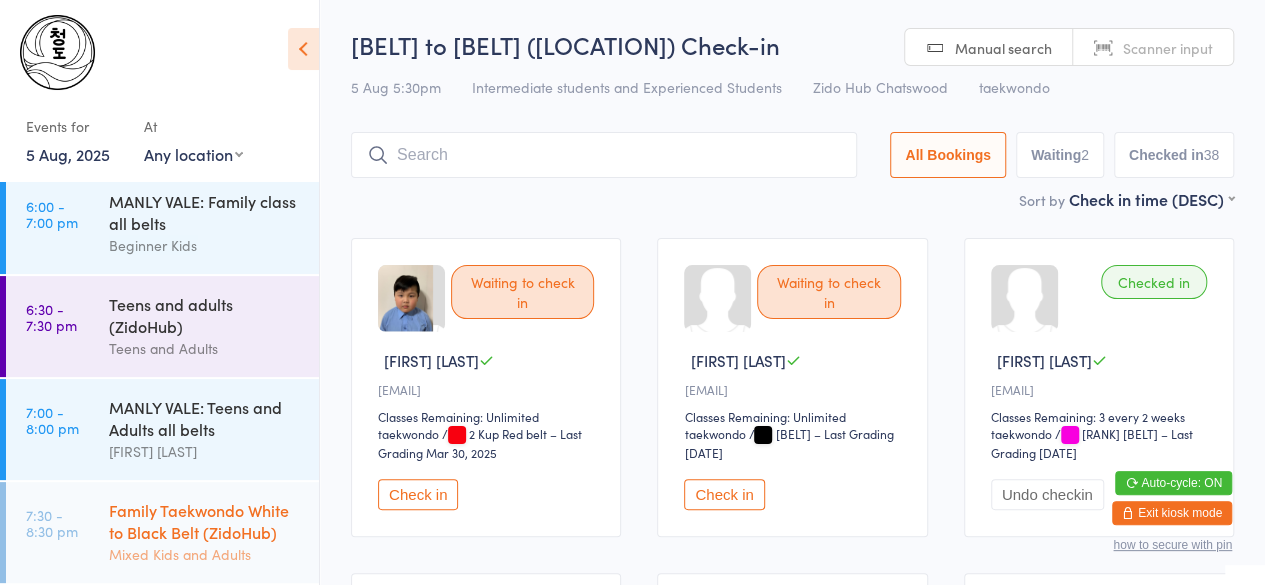 click on "[FAMILY] [BELT] to [BELT] ([LOCATION]) [LEVEL] Kids and Adults" at bounding box center (214, 532) 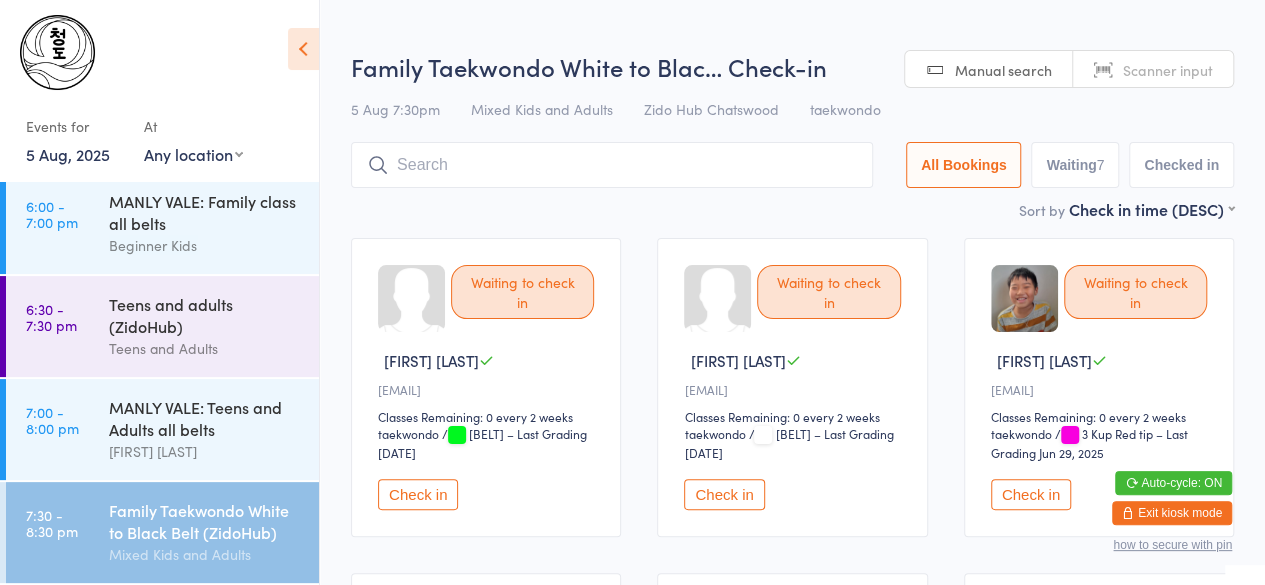 scroll, scrollTop: 84, scrollLeft: 0, axis: vertical 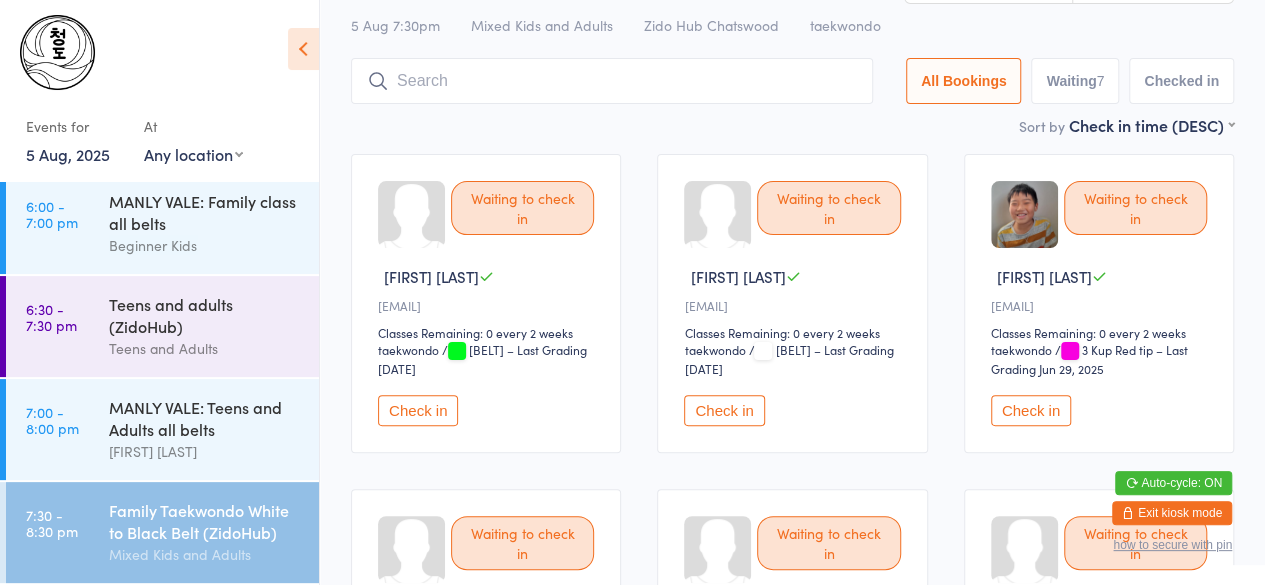 click on "Check in" at bounding box center (418, 410) 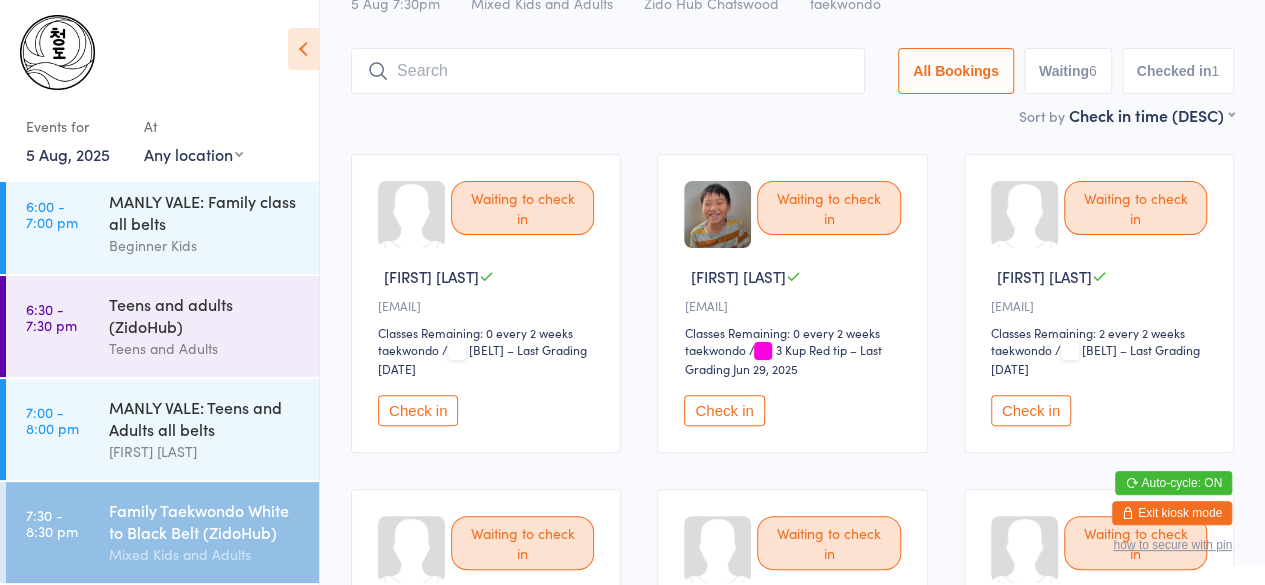 click on "Check in" at bounding box center [418, 410] 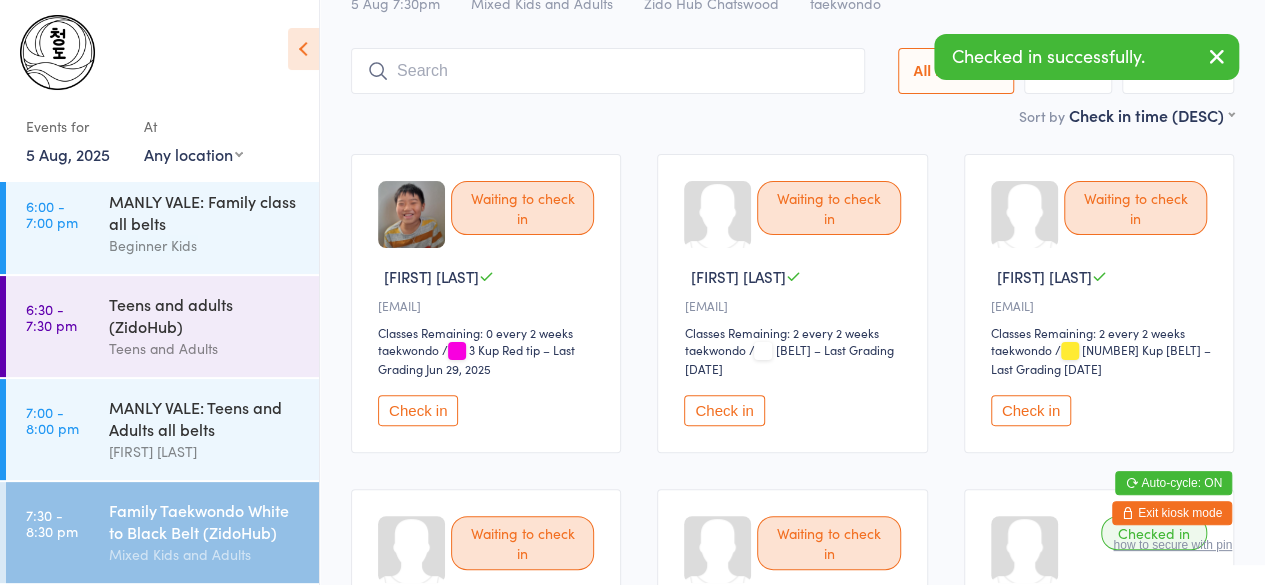 click on "Check in" at bounding box center (418, 410) 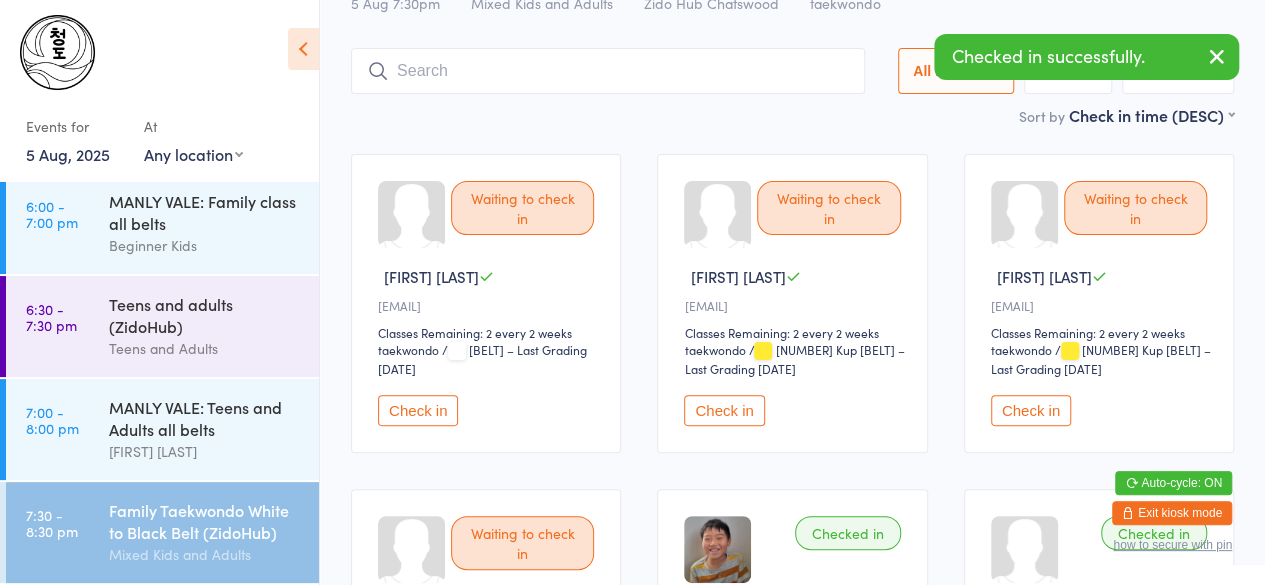 click on "Check in" at bounding box center (724, 410) 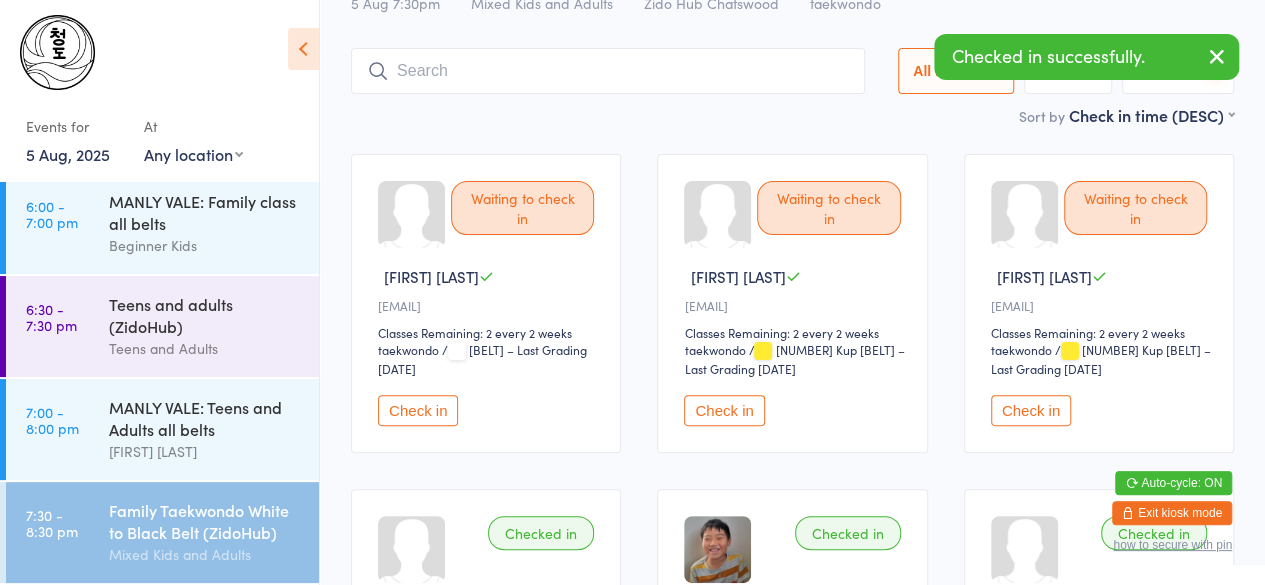 click on "Check in" at bounding box center [724, 410] 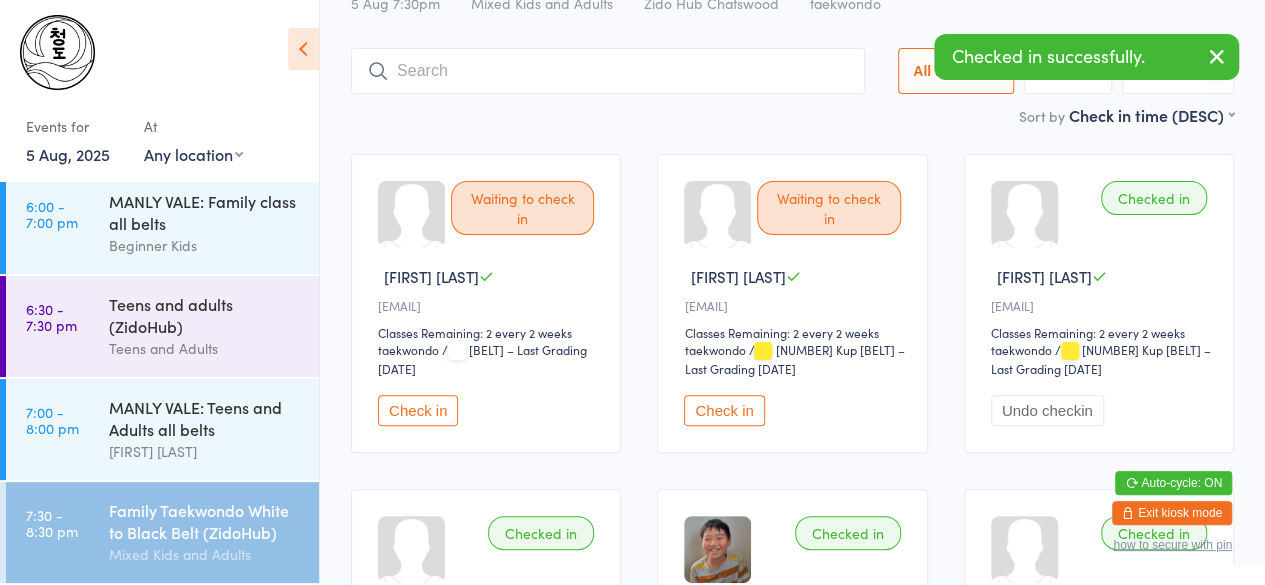 click on "Check in" at bounding box center [724, 410] 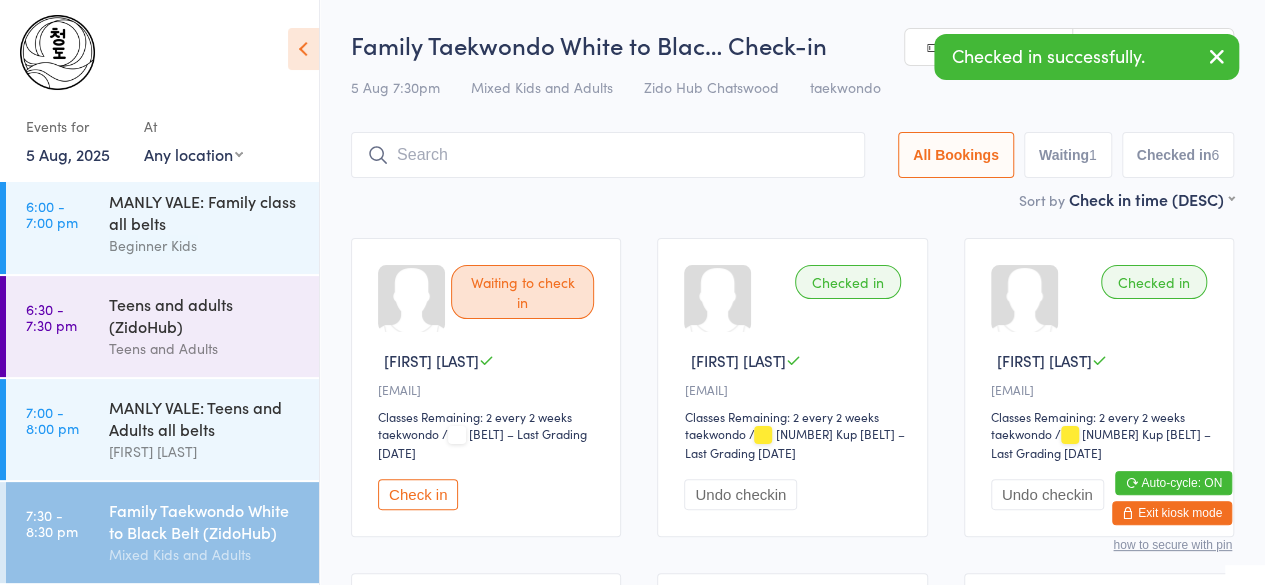 scroll, scrollTop: 1, scrollLeft: 0, axis: vertical 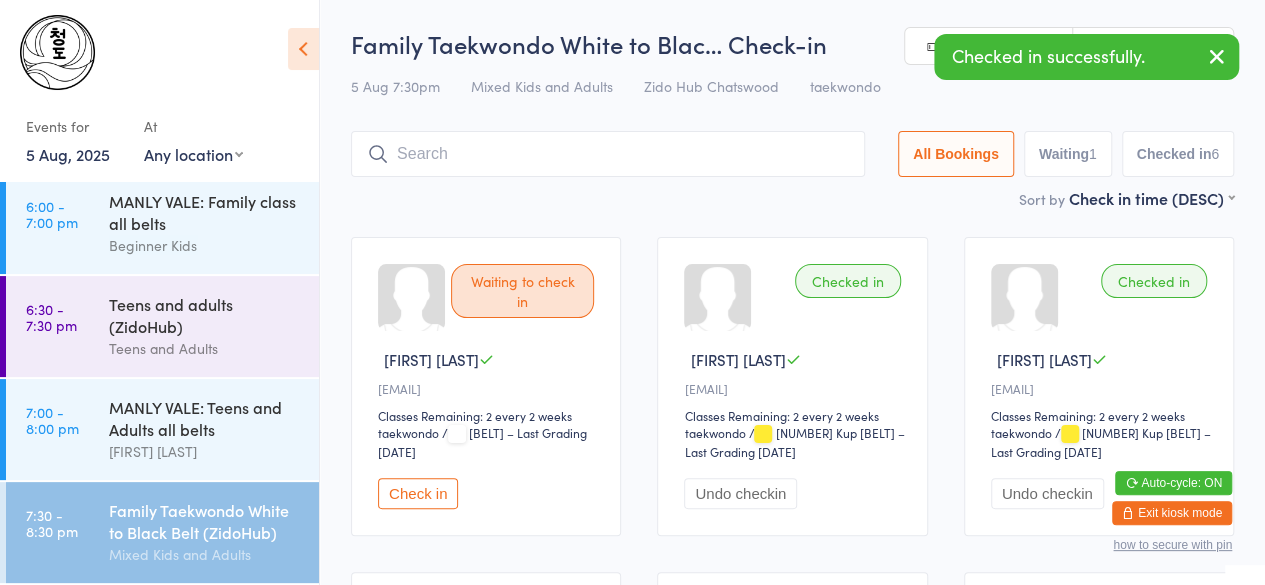 click at bounding box center [608, 154] 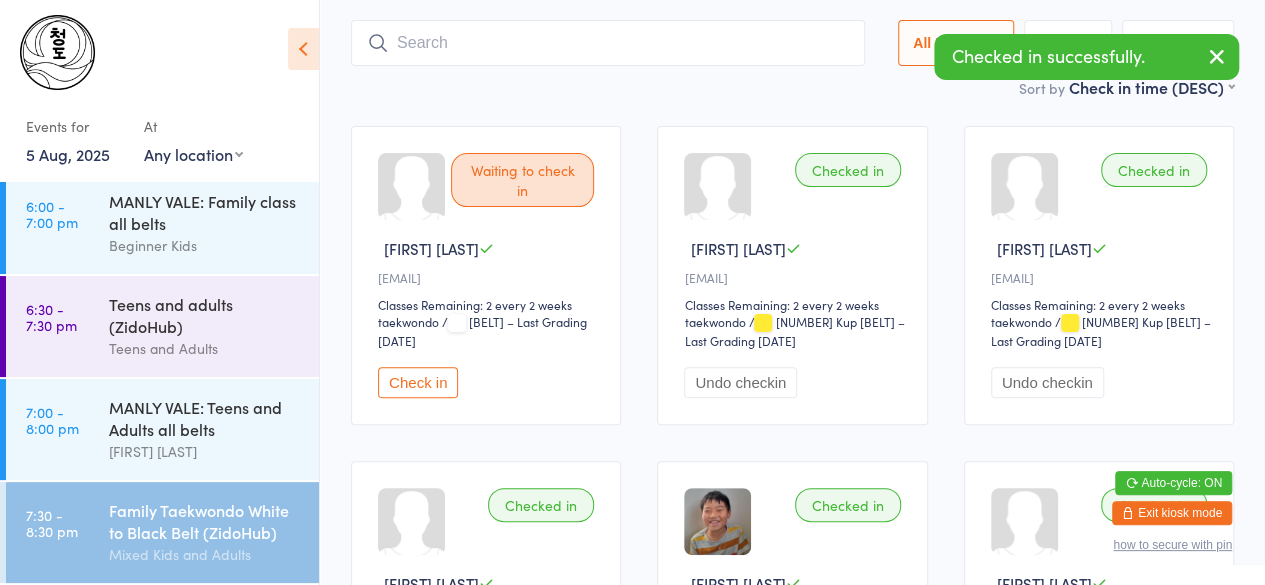 scroll, scrollTop: 133, scrollLeft: 0, axis: vertical 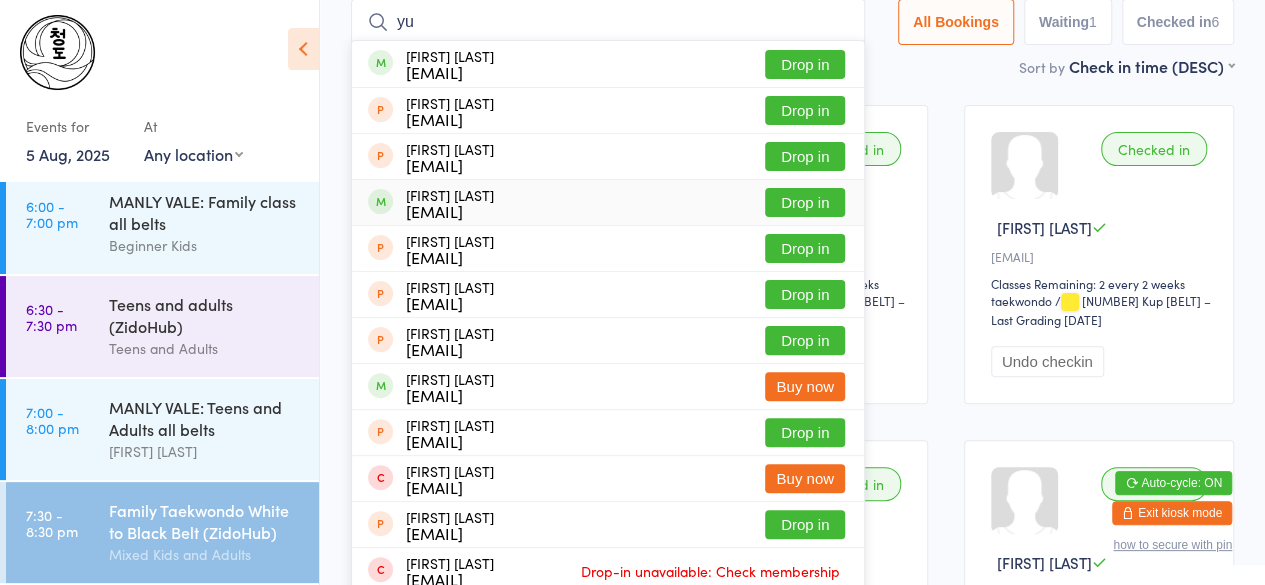 type on "yu" 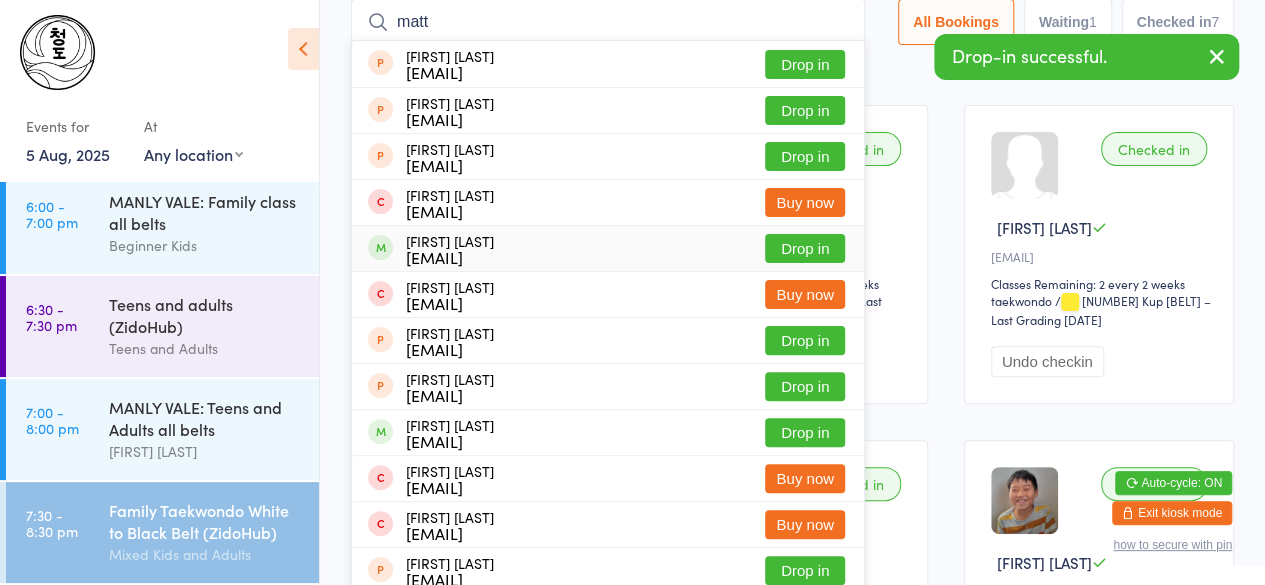 type on "matt" 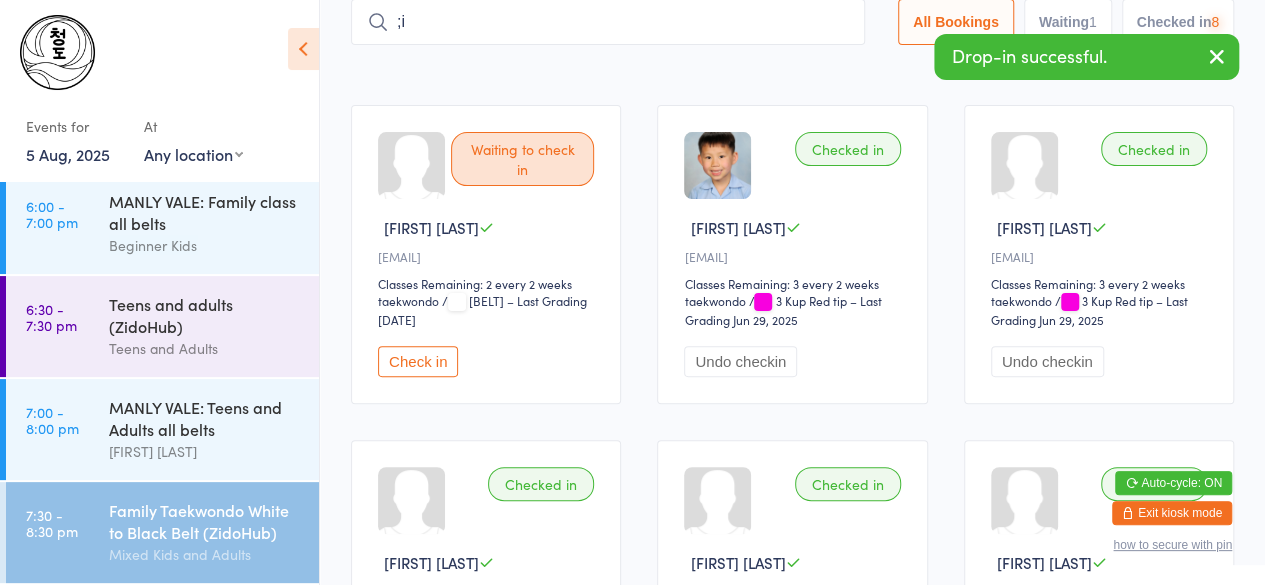 type on ";" 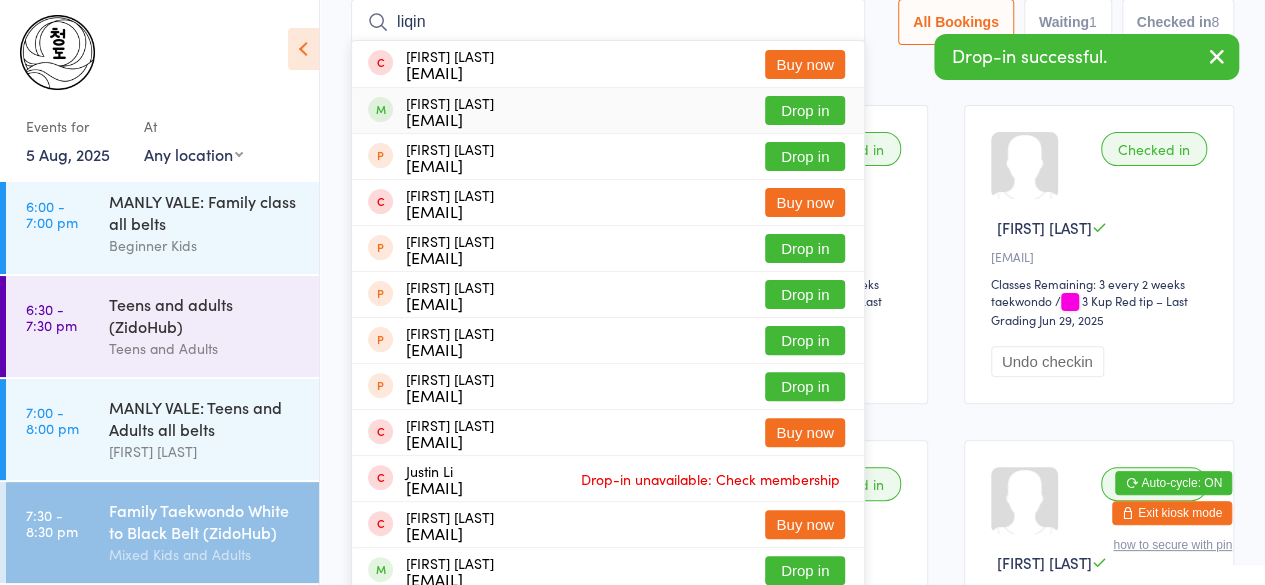 type on "liqin" 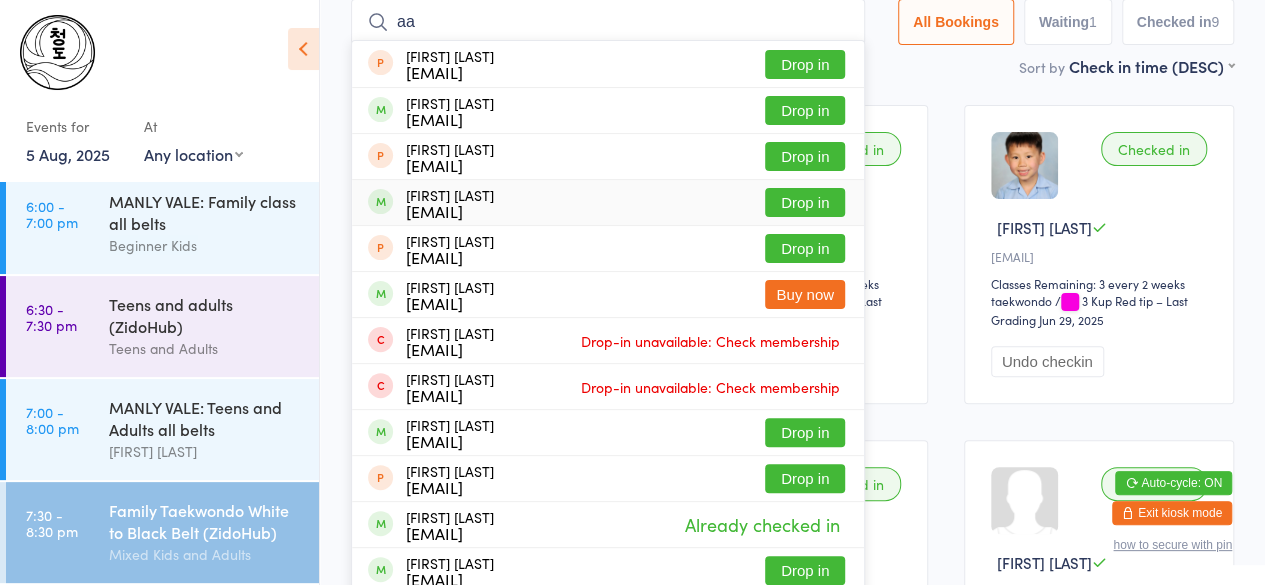 type on "a" 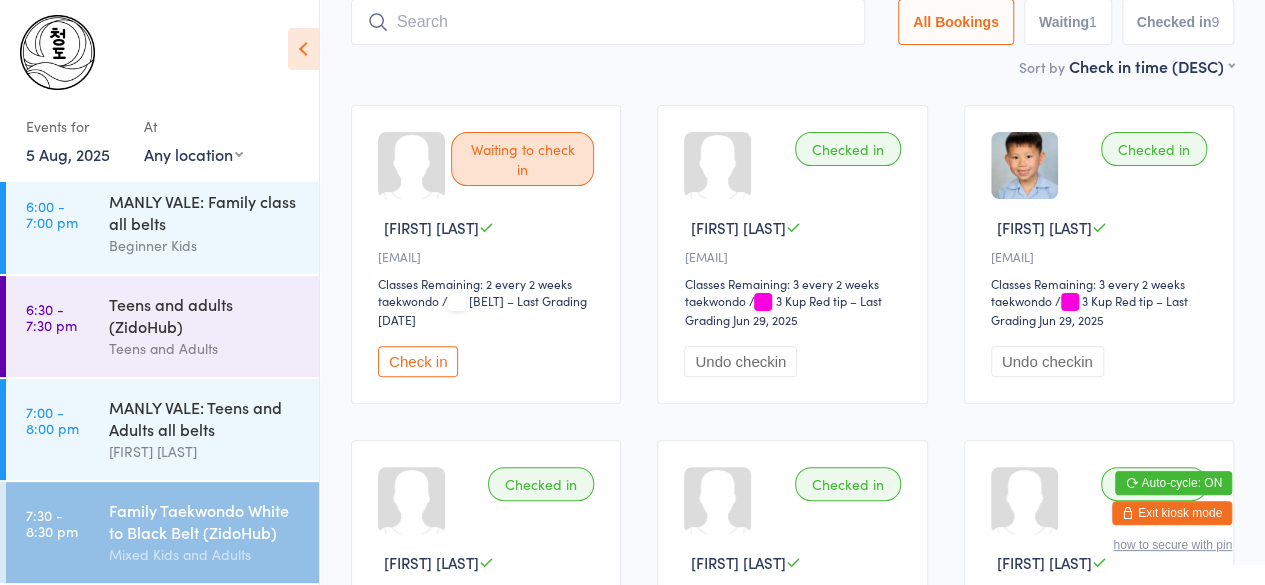 type on "e" 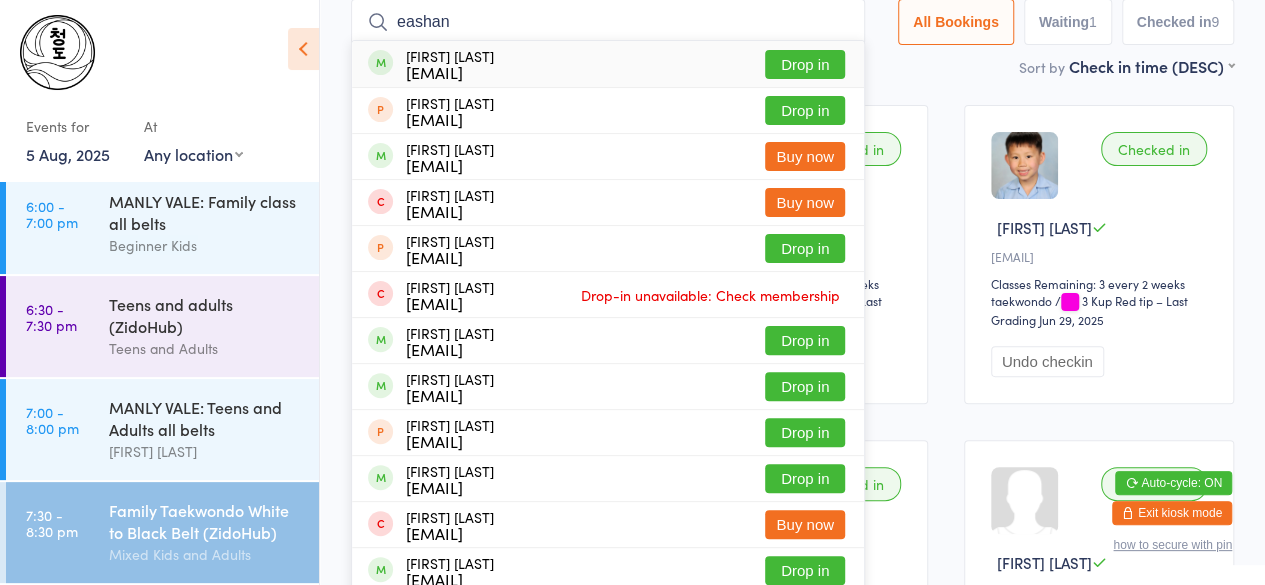 type on "eashan" 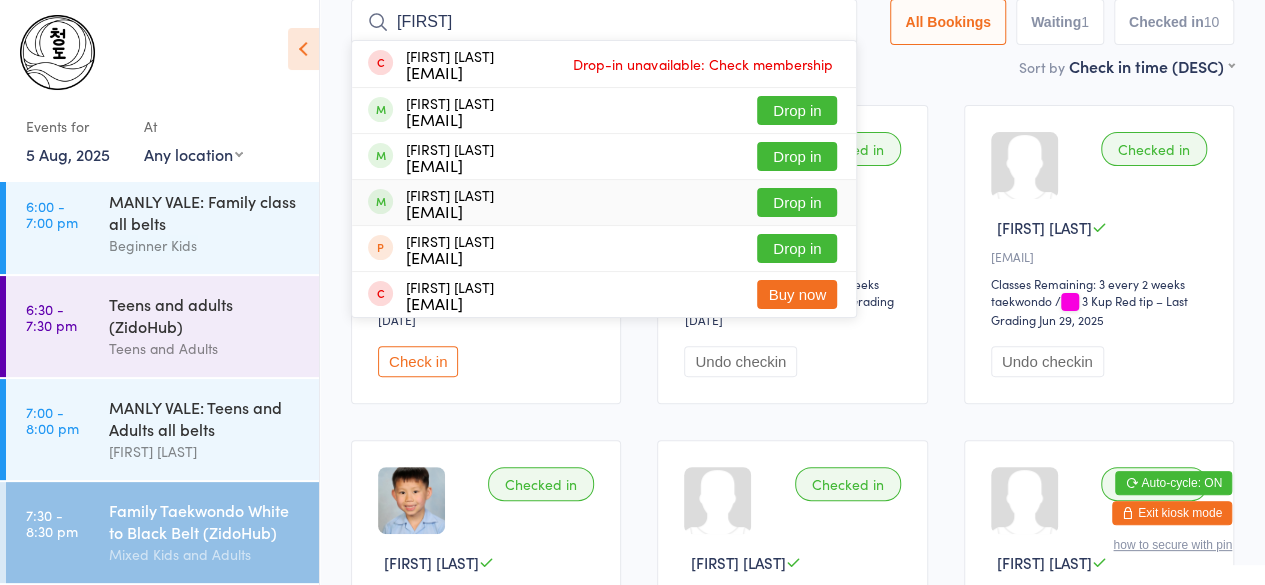 type on "[FIRST]" 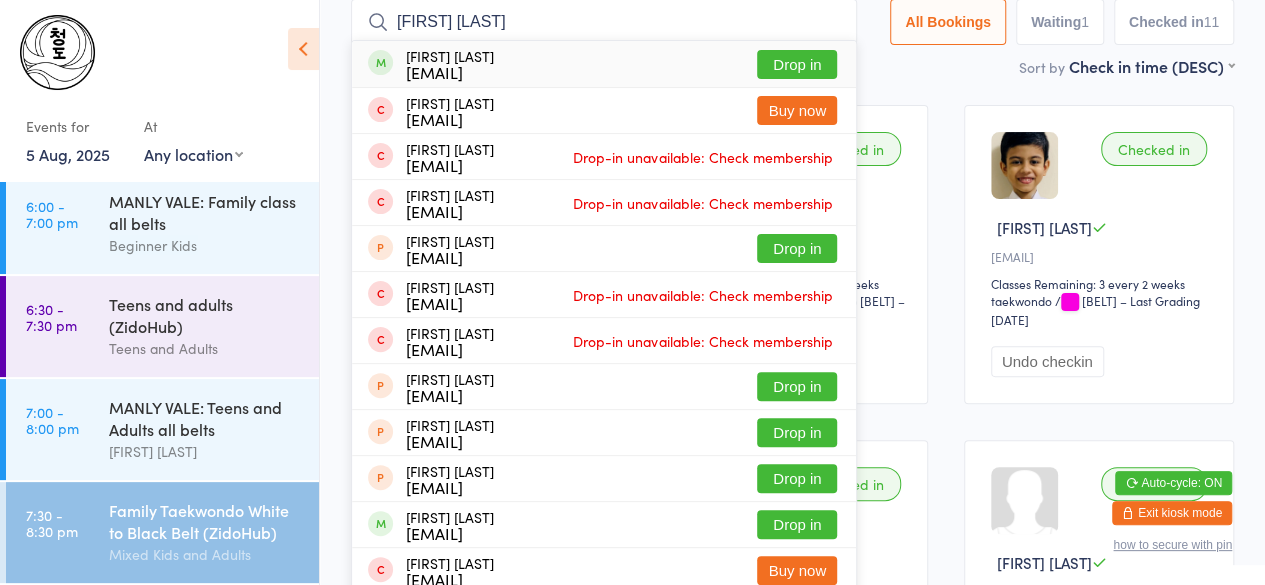 type on "[FIRST] [LAST]" 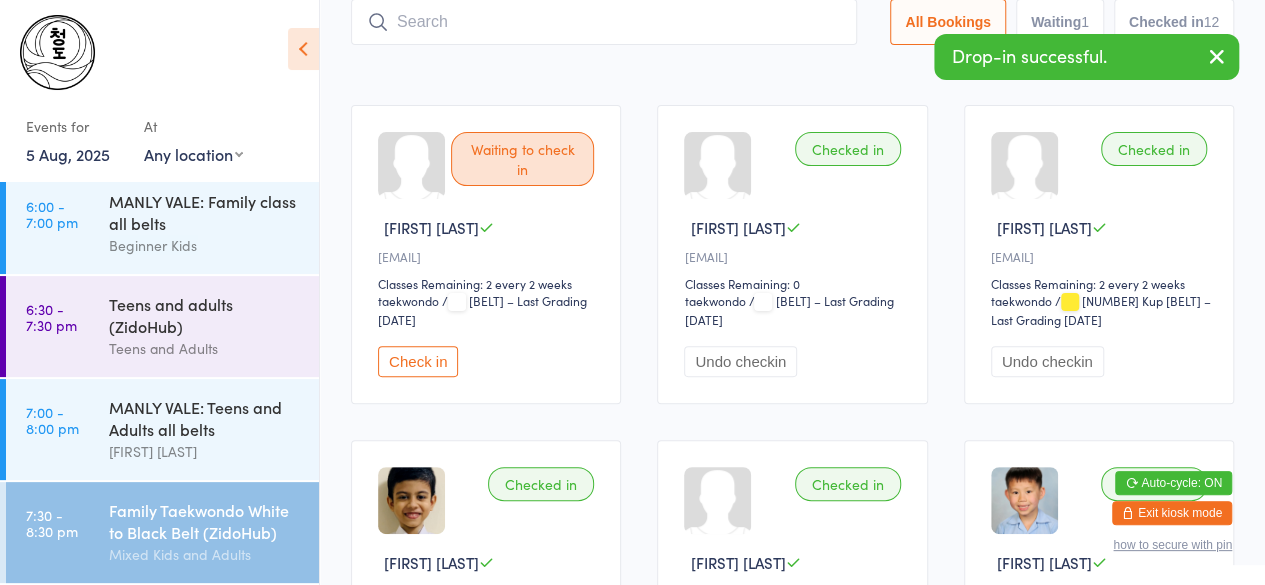 scroll, scrollTop: 0, scrollLeft: 0, axis: both 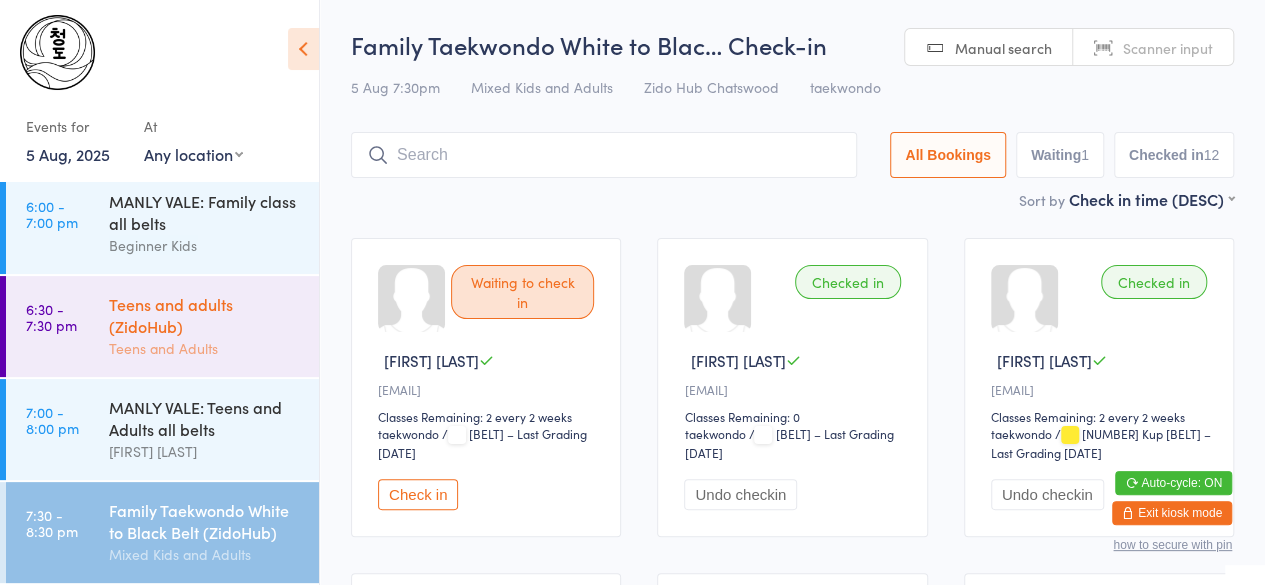 click on "Teens and adults (ZidoHub)" at bounding box center [205, 315] 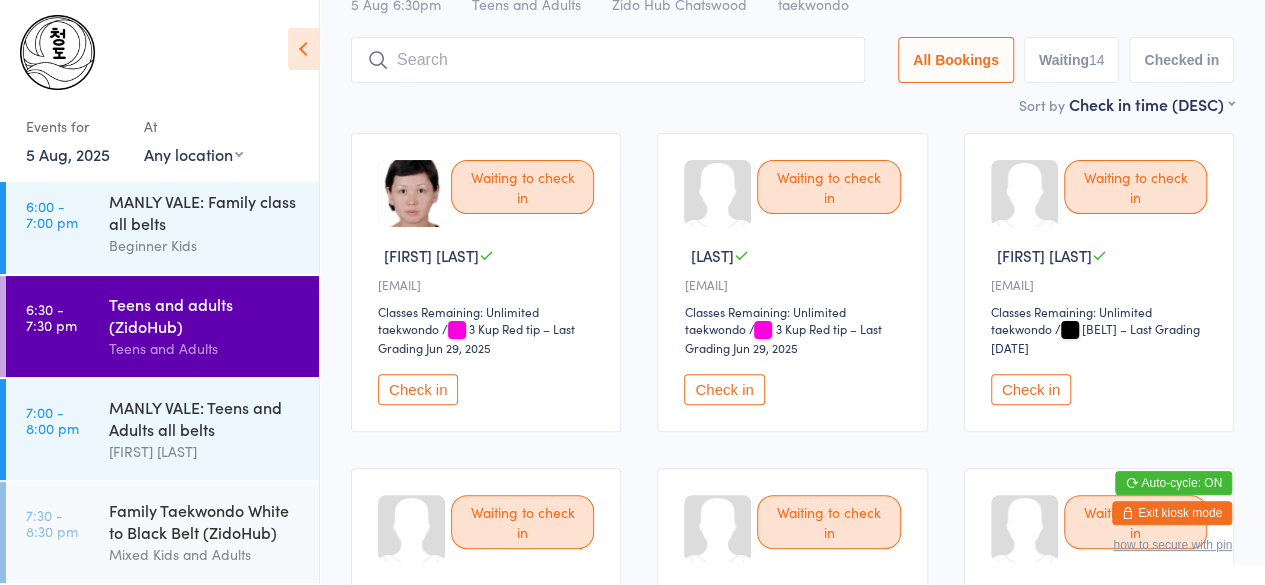 scroll, scrollTop: 106, scrollLeft: 0, axis: vertical 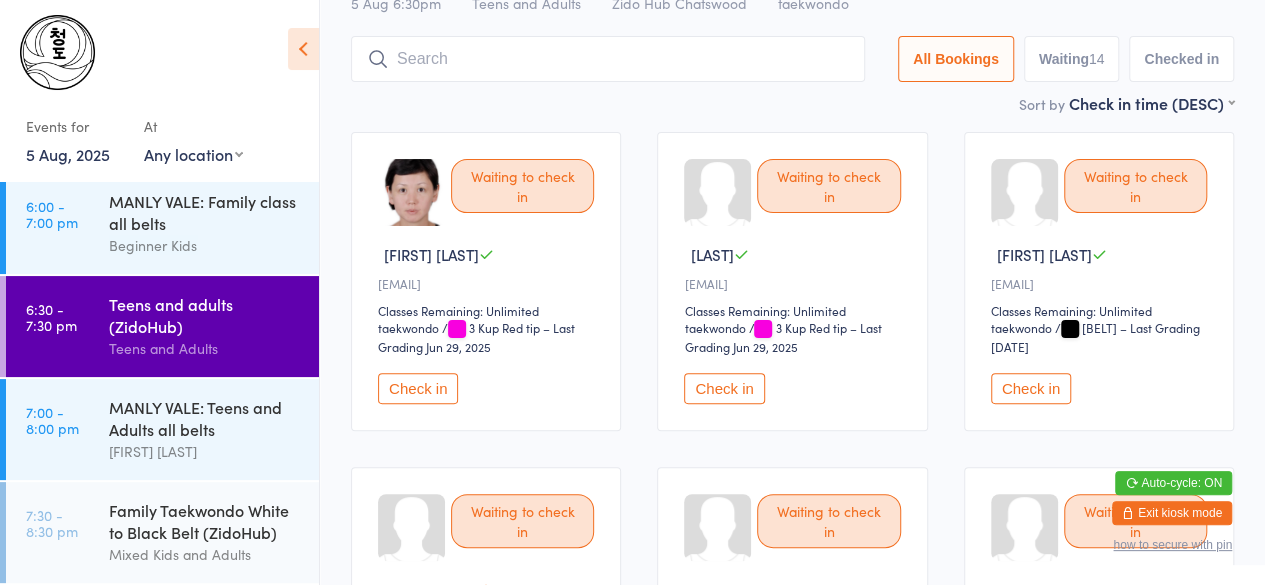 click on "Check in" at bounding box center [418, 388] 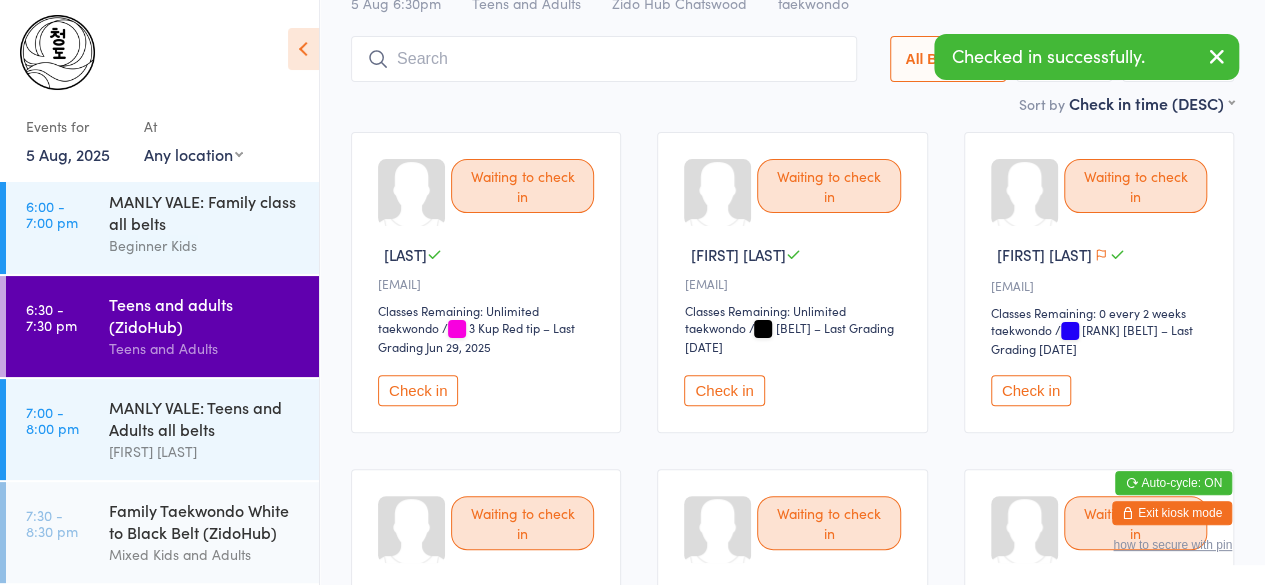 click on "Check in" at bounding box center (418, 390) 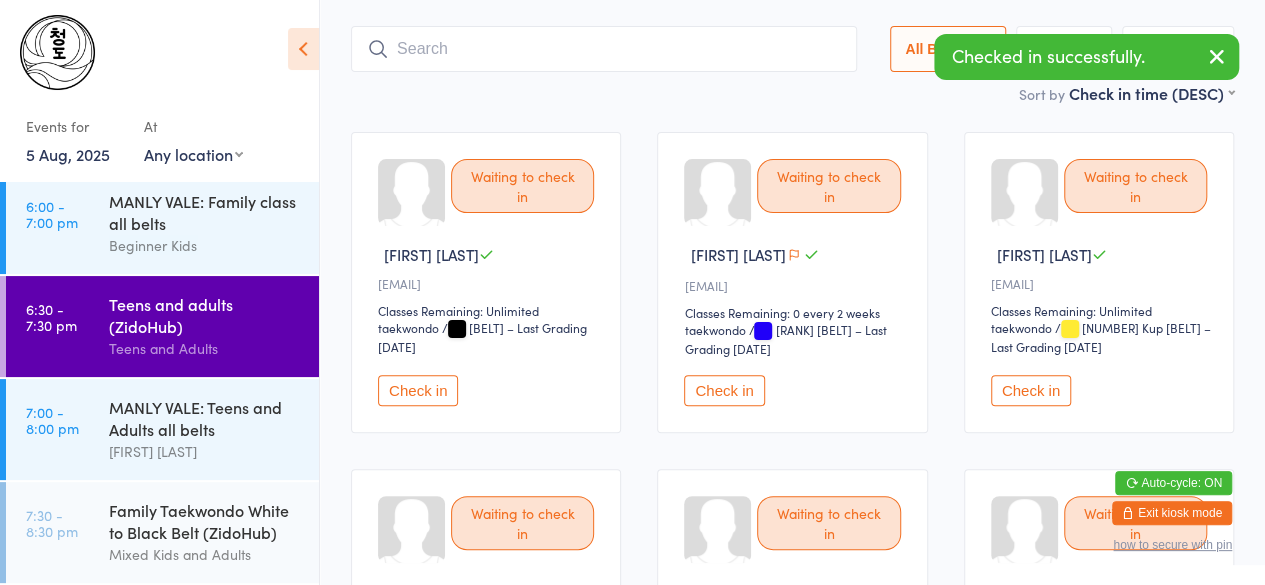 click on "Check in" at bounding box center (418, 390) 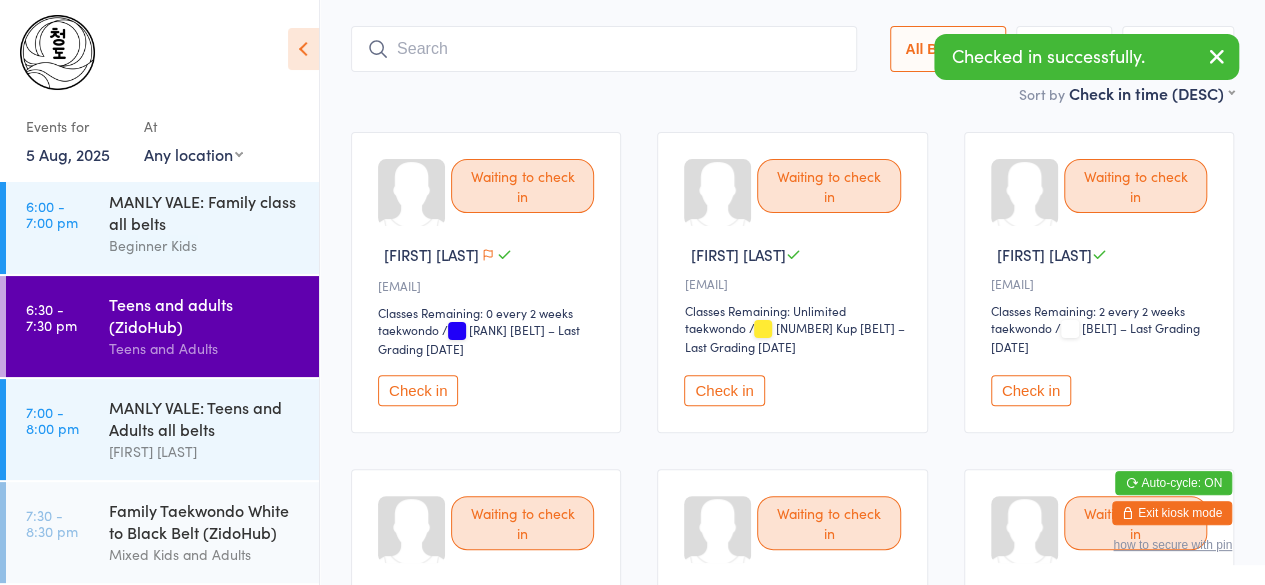 click on "Check in" at bounding box center [418, 390] 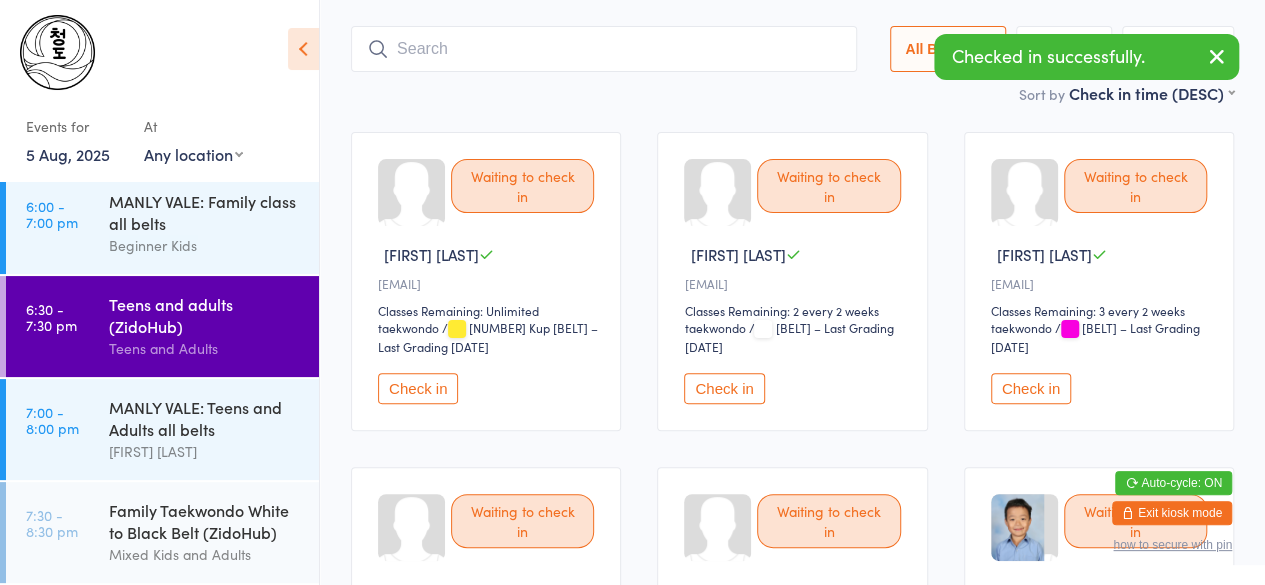 click on "Check in" at bounding box center [418, 388] 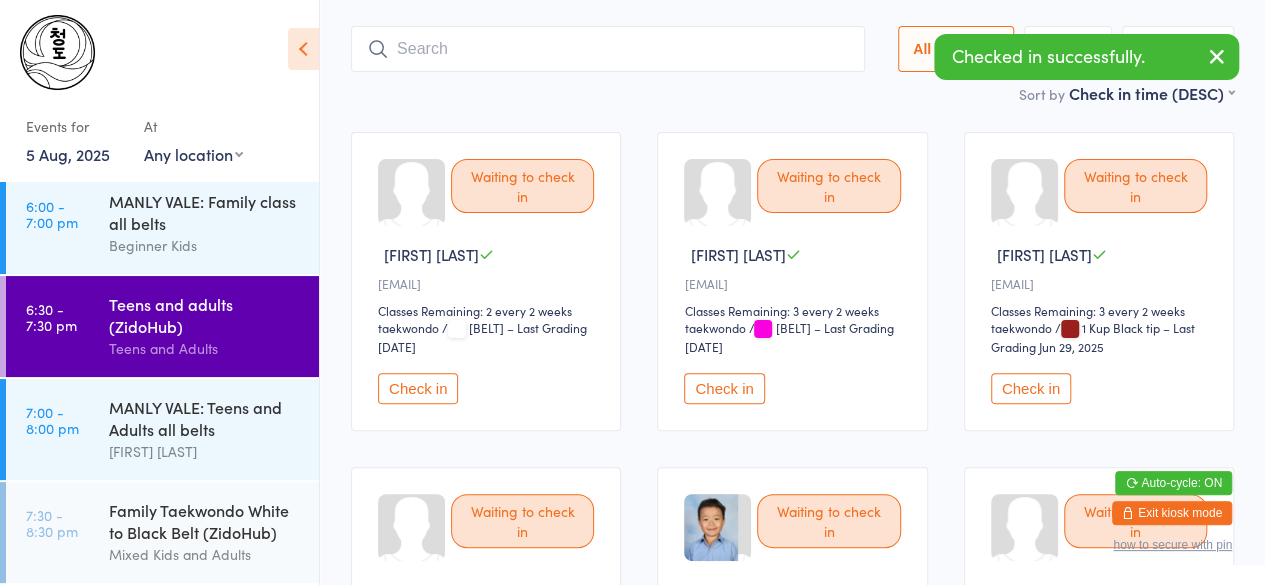 click on "Check in" at bounding box center [418, 388] 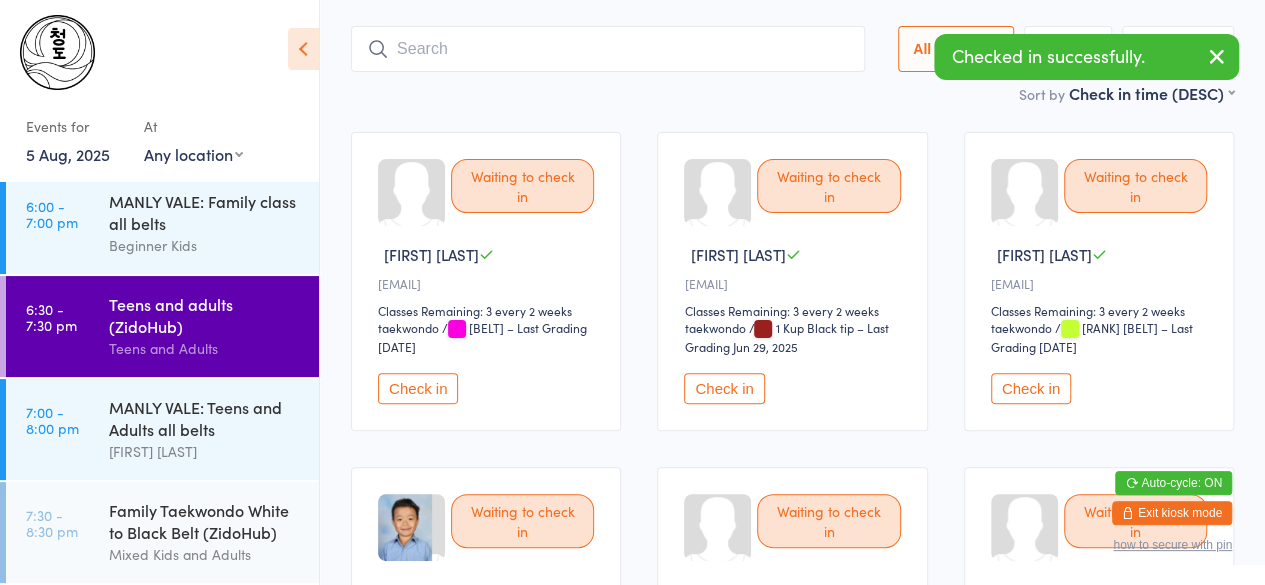 click on "Check in" at bounding box center (418, 388) 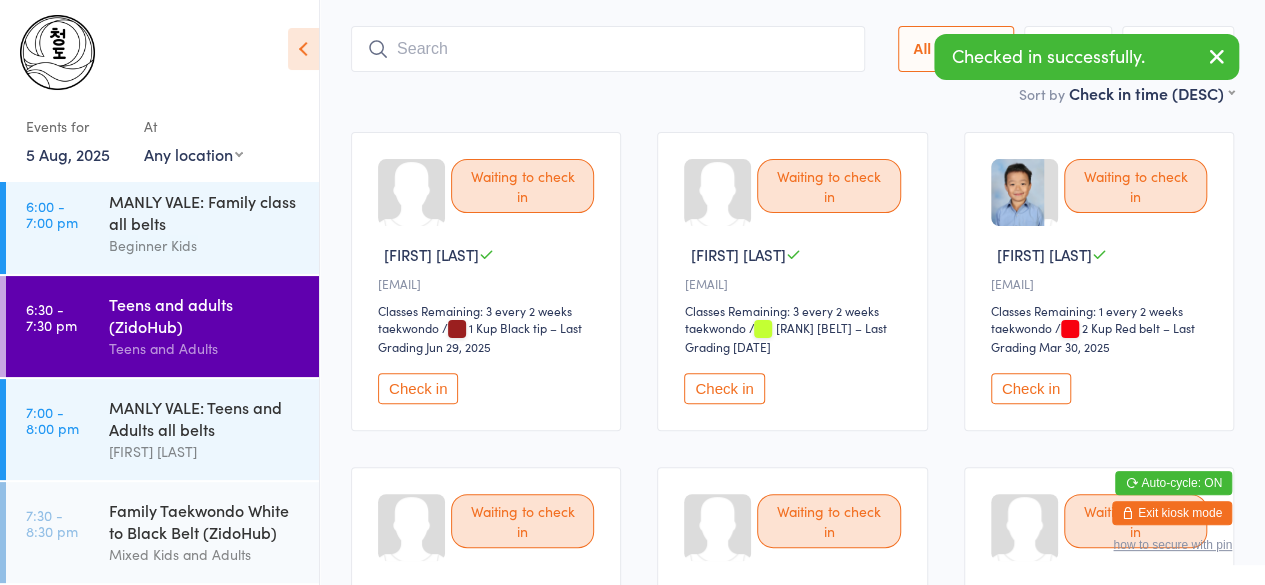 click on "Check in" at bounding box center (418, 388) 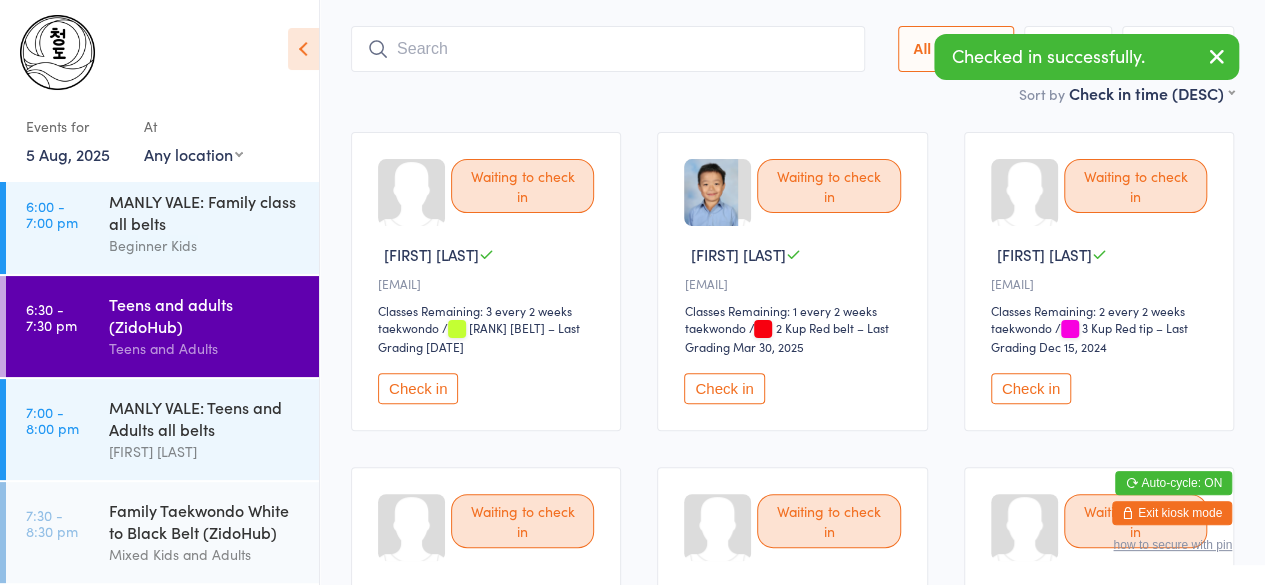 click on "Check in" at bounding box center [418, 388] 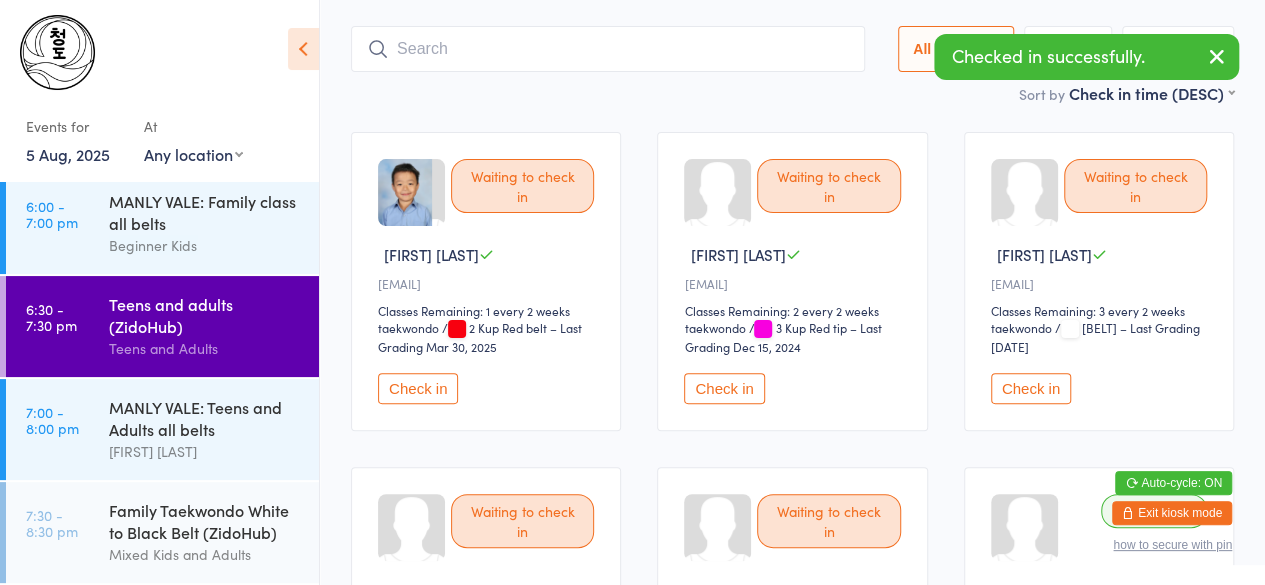 click on "Check in" at bounding box center (418, 388) 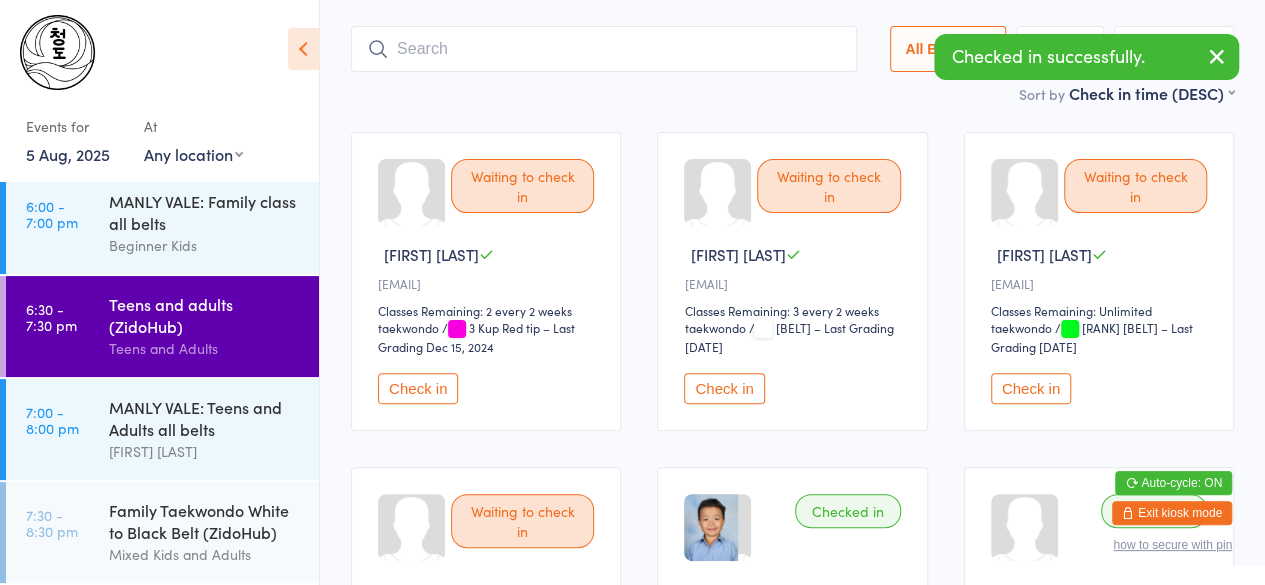 click on "Check in" at bounding box center (418, 388) 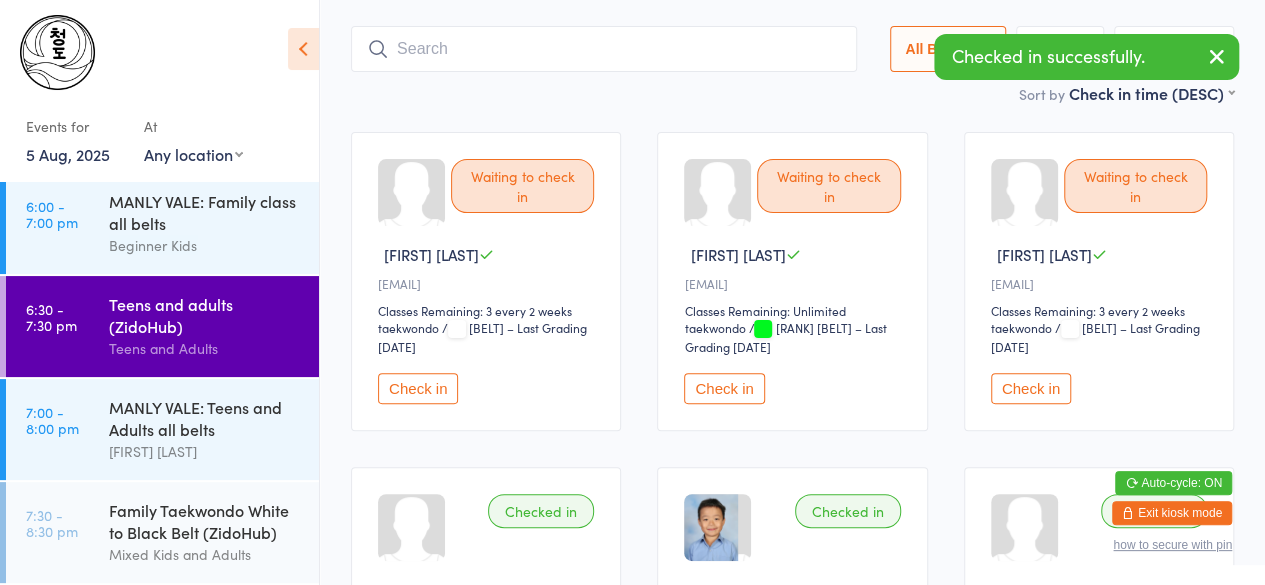 click on "Check in" at bounding box center (418, 388) 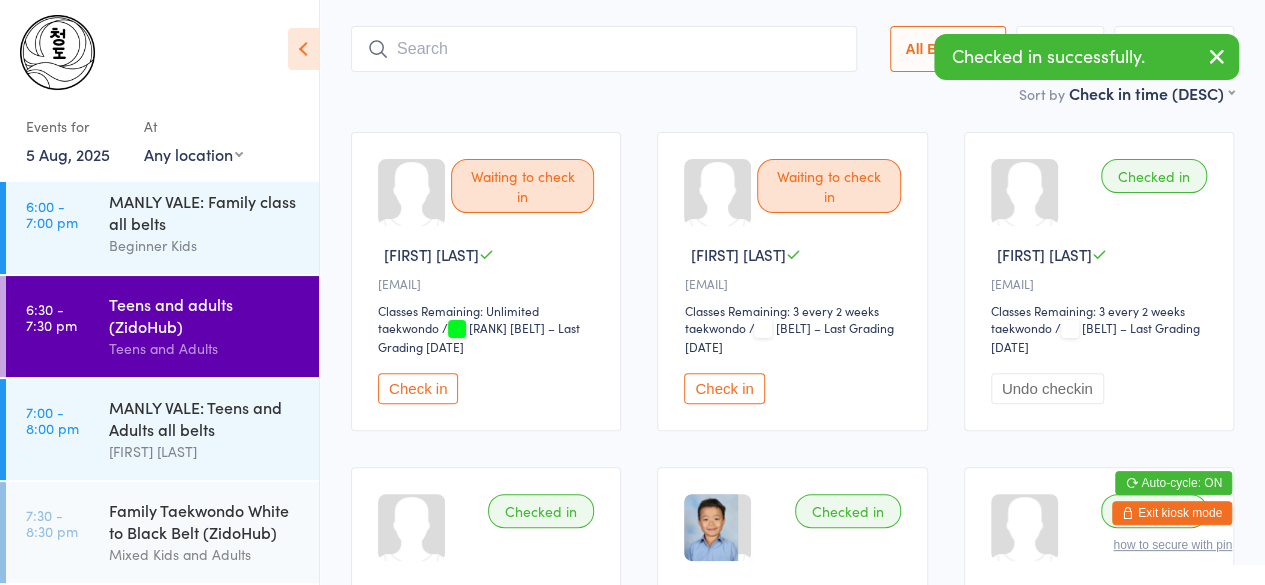 click on "Check in" at bounding box center (724, 388) 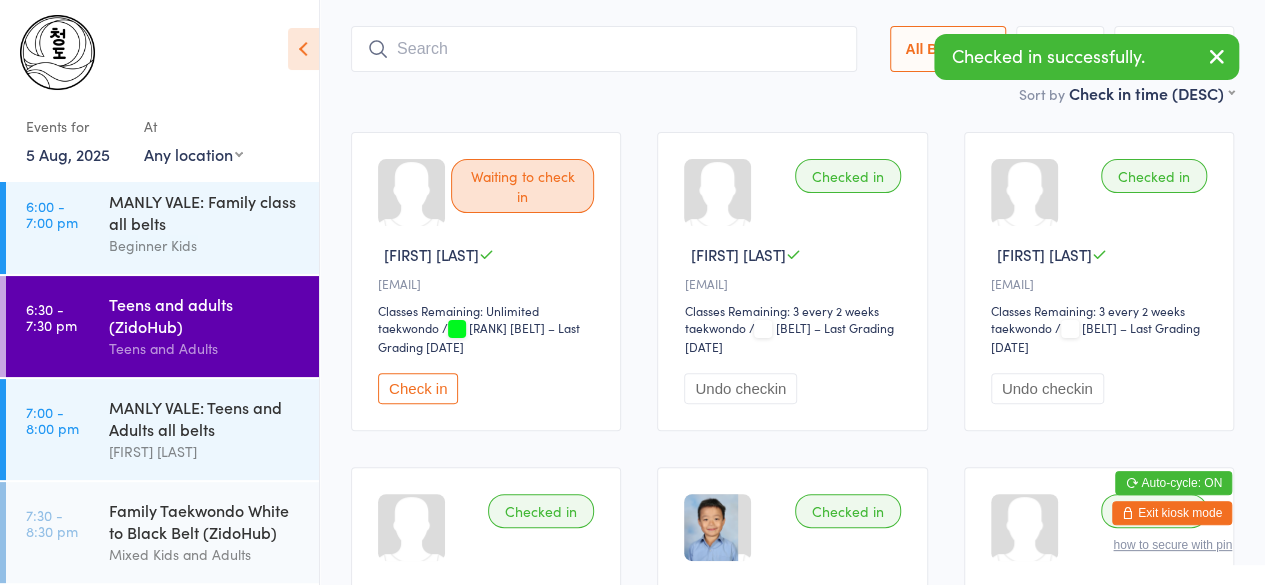 scroll, scrollTop: 0, scrollLeft: 0, axis: both 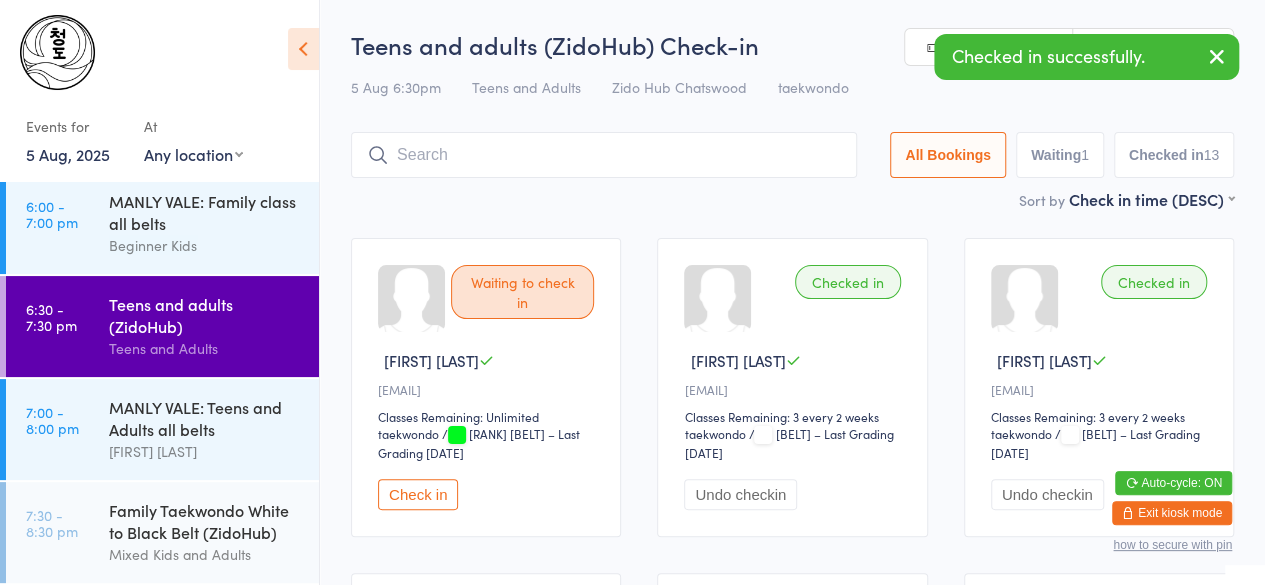 click at bounding box center (604, 155) 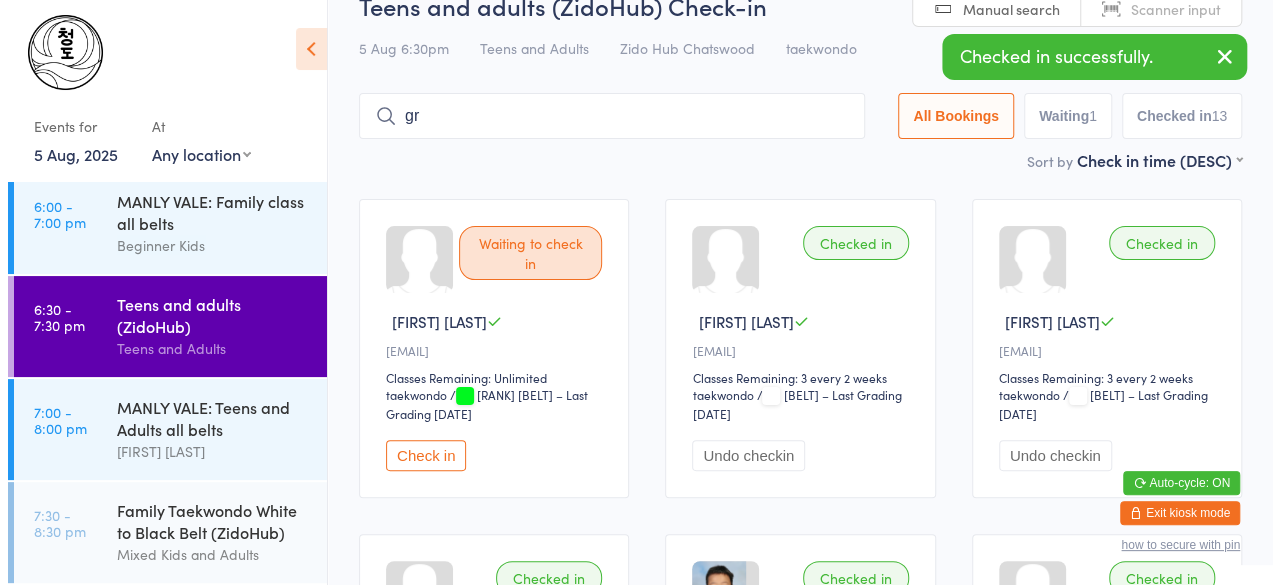scroll, scrollTop: 49, scrollLeft: 0, axis: vertical 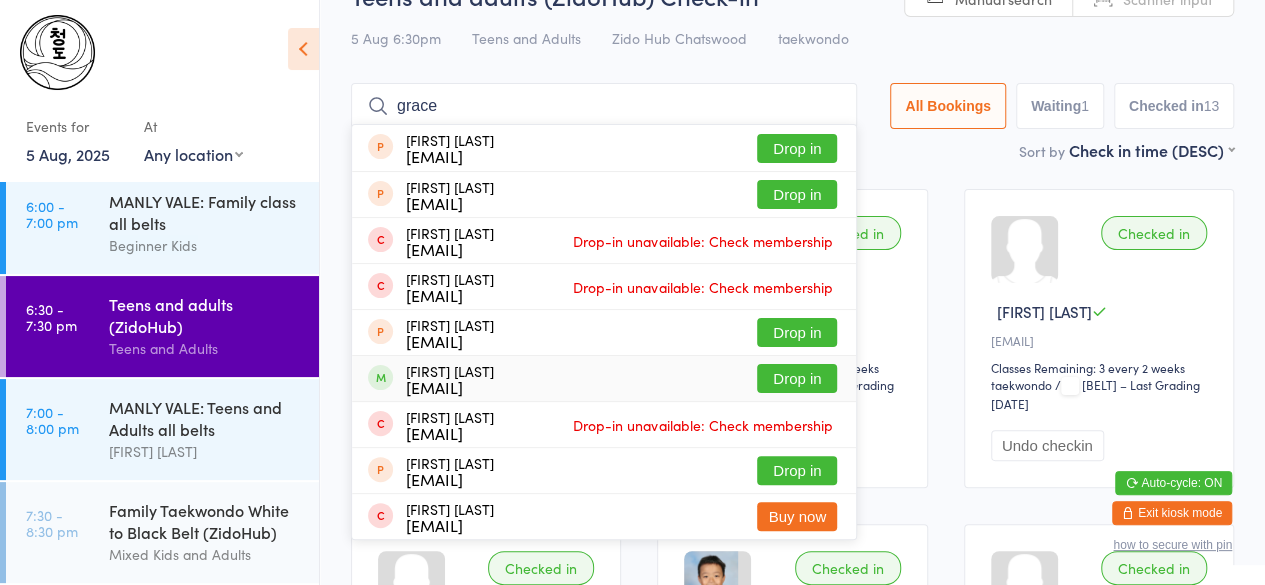 type on "grace" 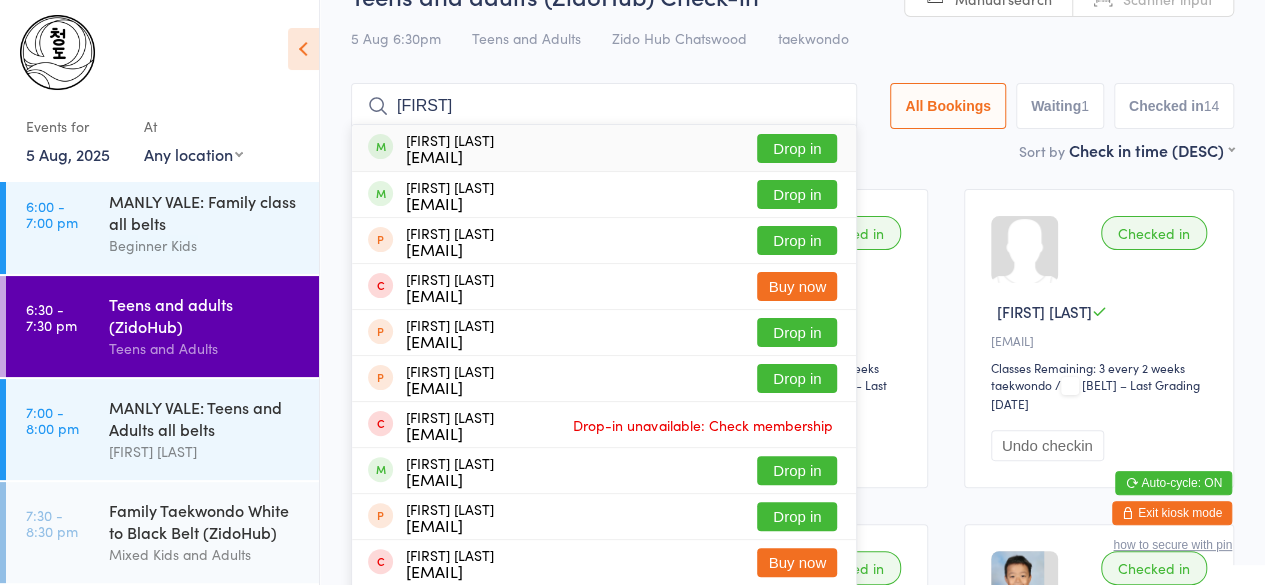 type on "[FIRST]" 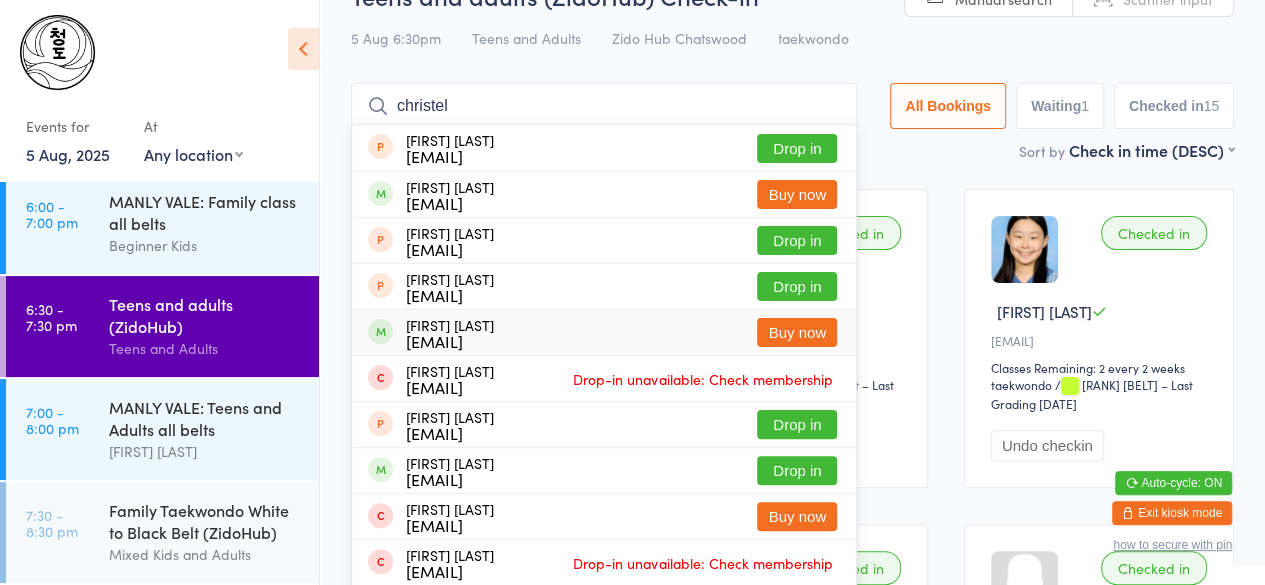 type on "christel" 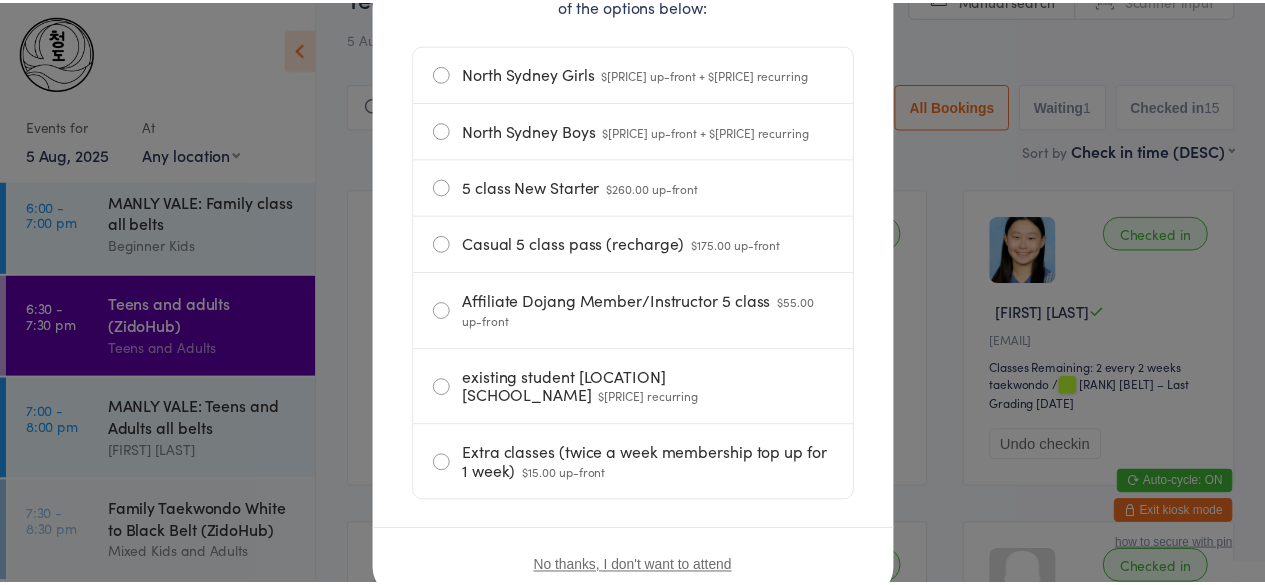 scroll, scrollTop: 33, scrollLeft: 0, axis: vertical 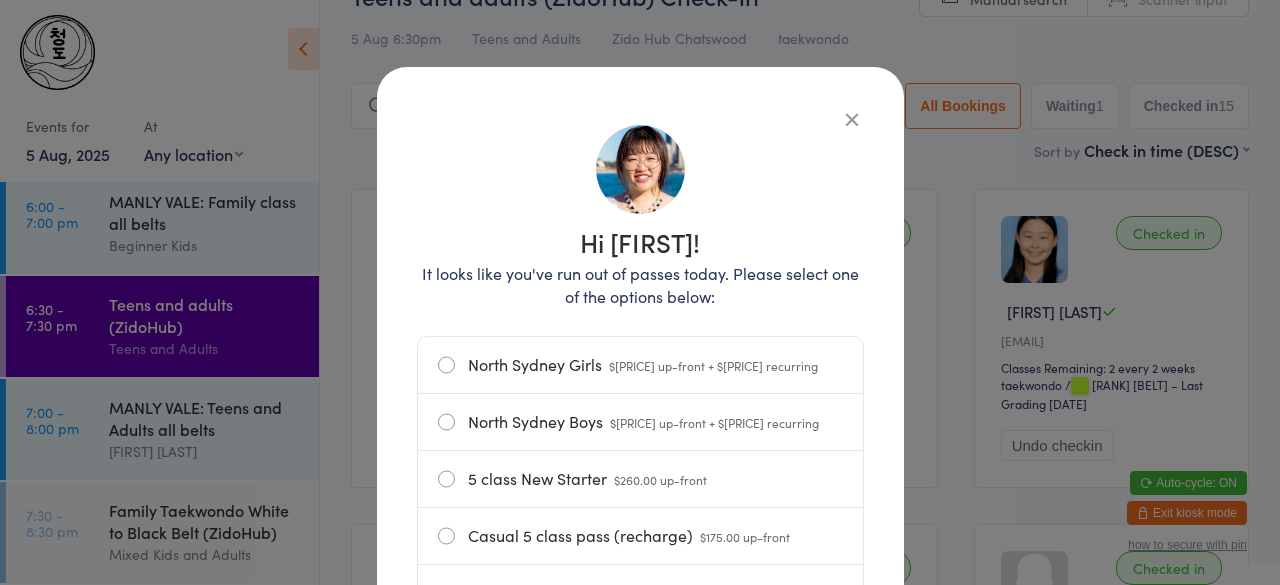 click at bounding box center [852, 119] 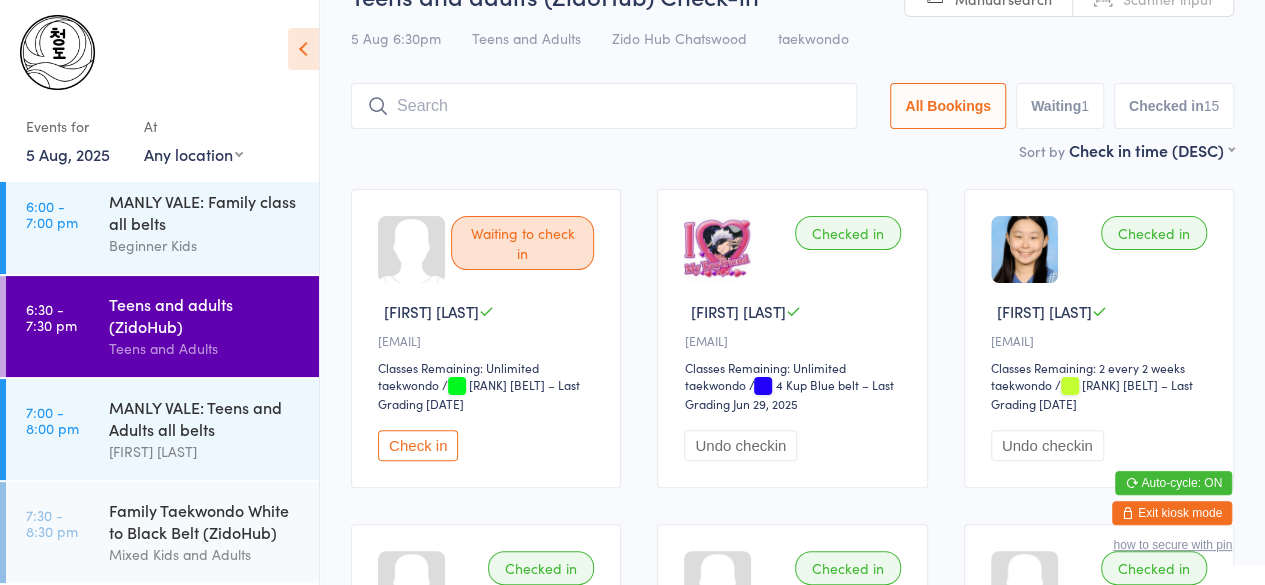 click at bounding box center (604, 106) 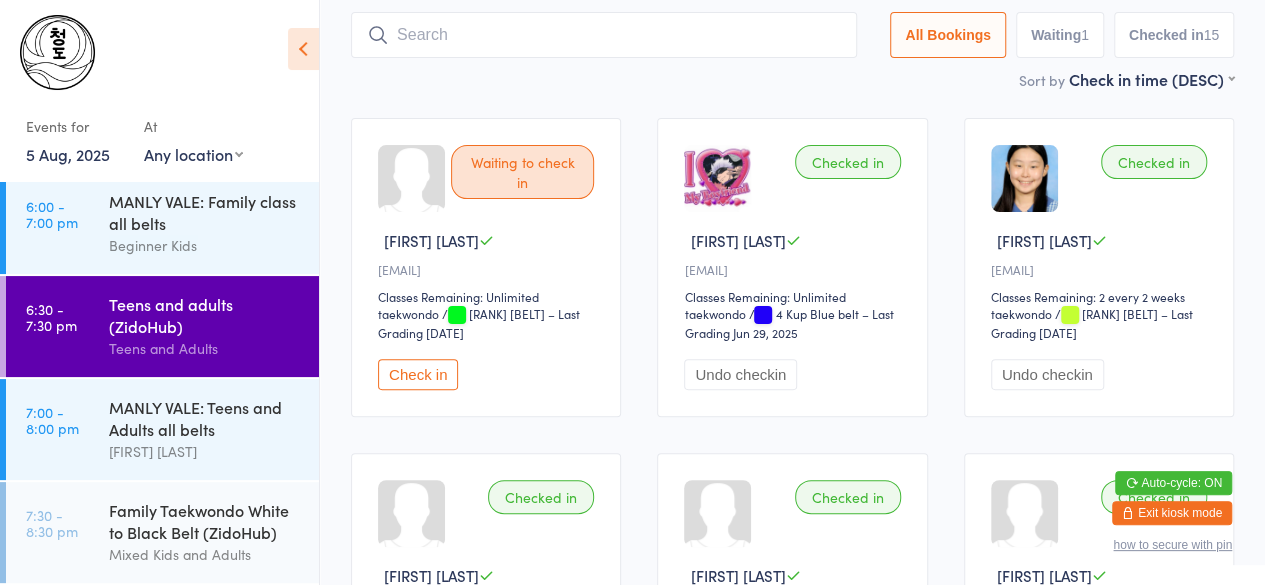 scroll, scrollTop: 133, scrollLeft: 0, axis: vertical 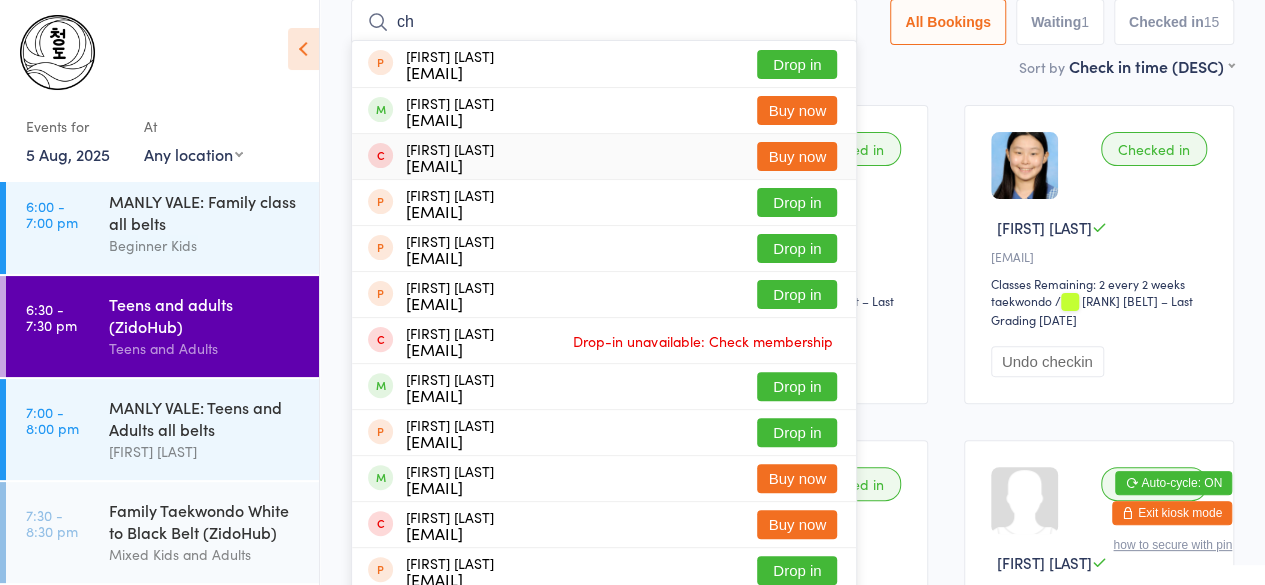 type on "c" 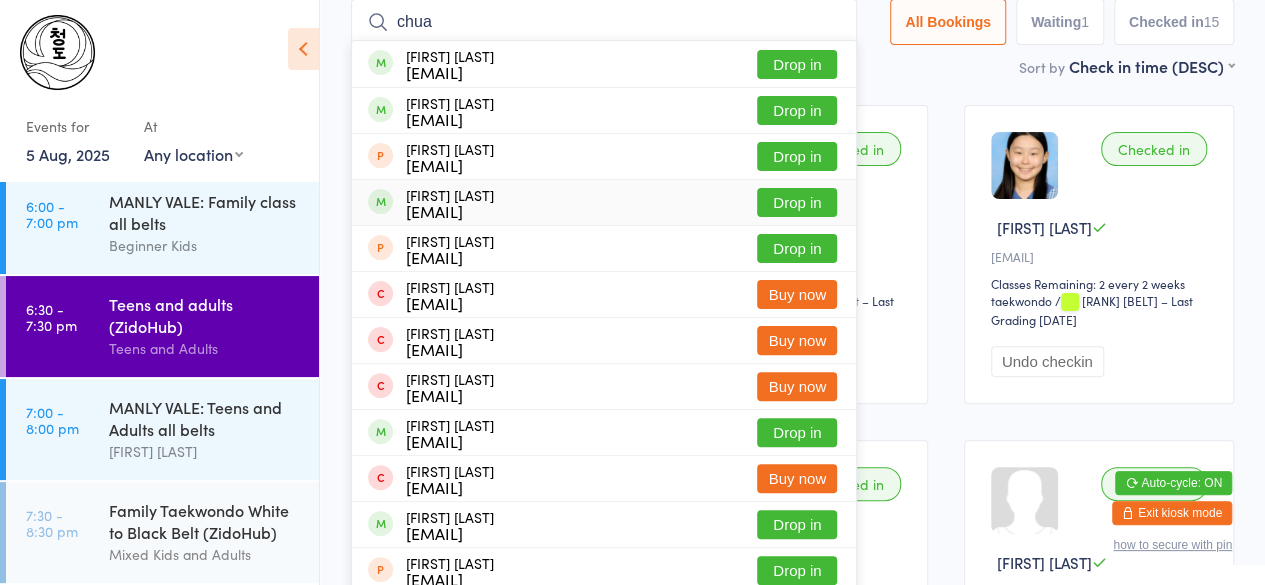 type on "chua" 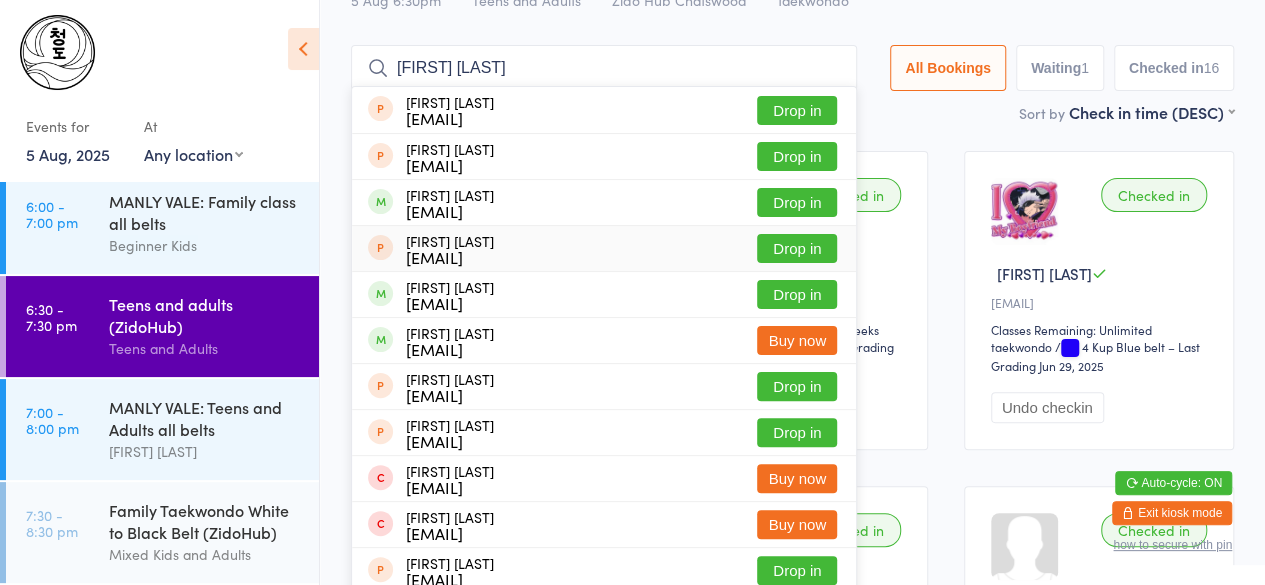 scroll, scrollTop: 82, scrollLeft: 0, axis: vertical 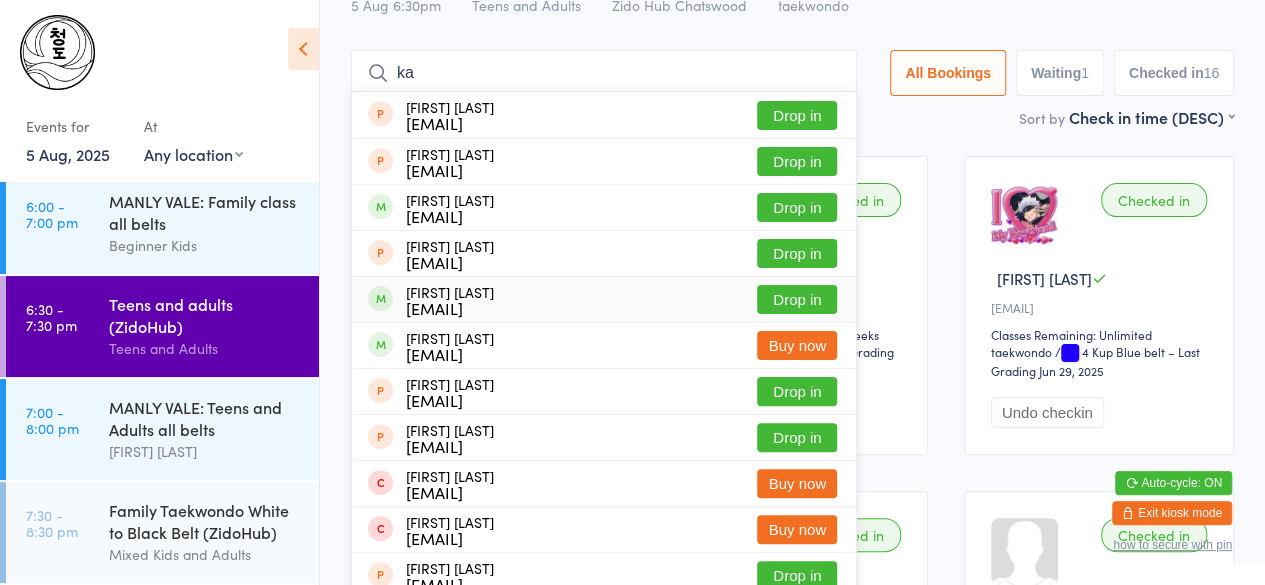 type on "k" 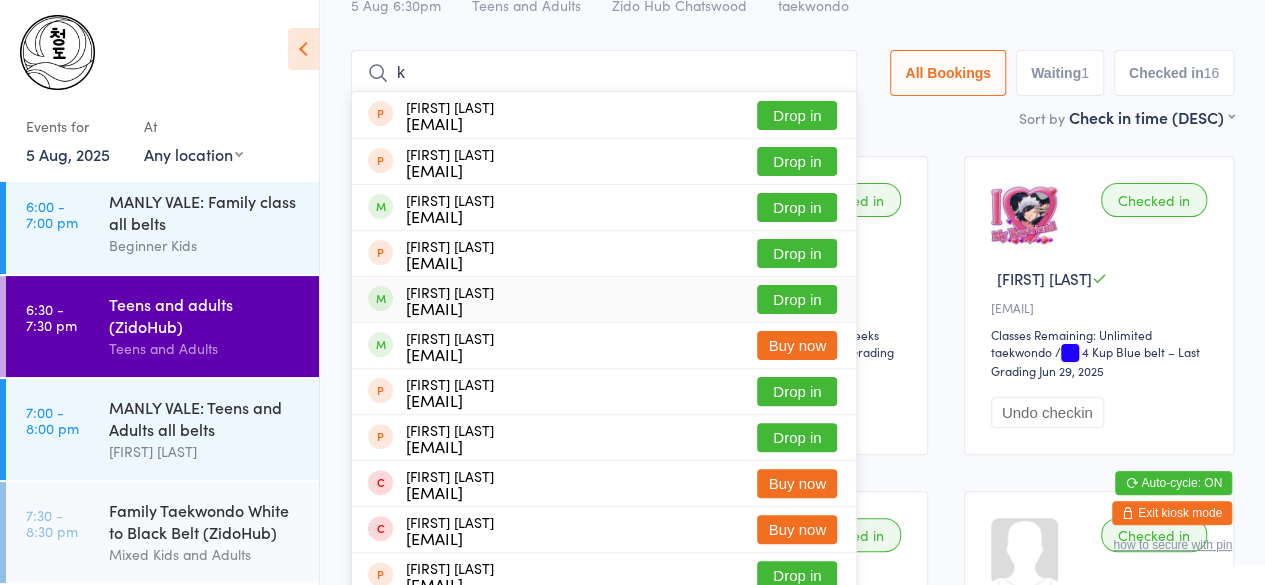 type 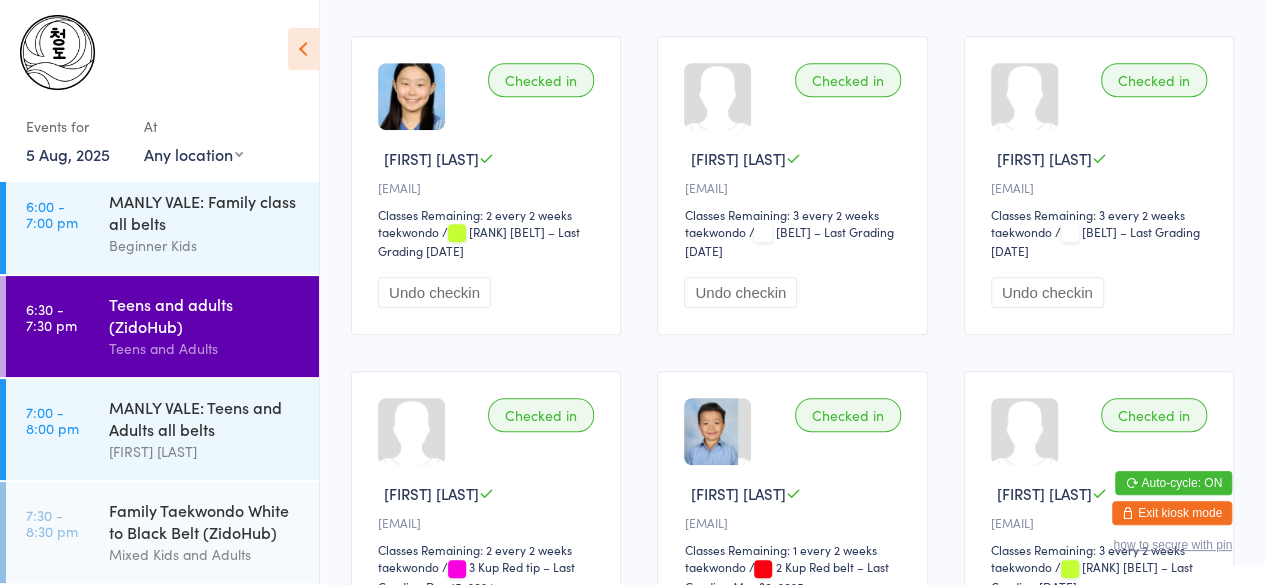 scroll, scrollTop: 600, scrollLeft: 0, axis: vertical 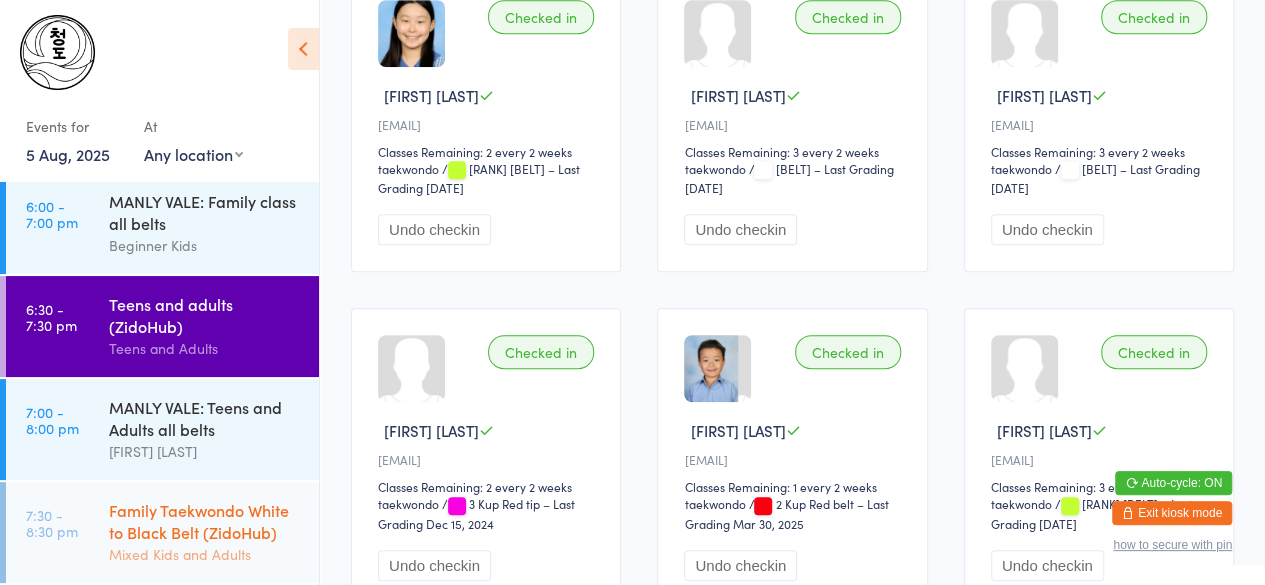 click on "Family Taekwondo White to Black Belt (ZidoHub)" at bounding box center [205, 521] 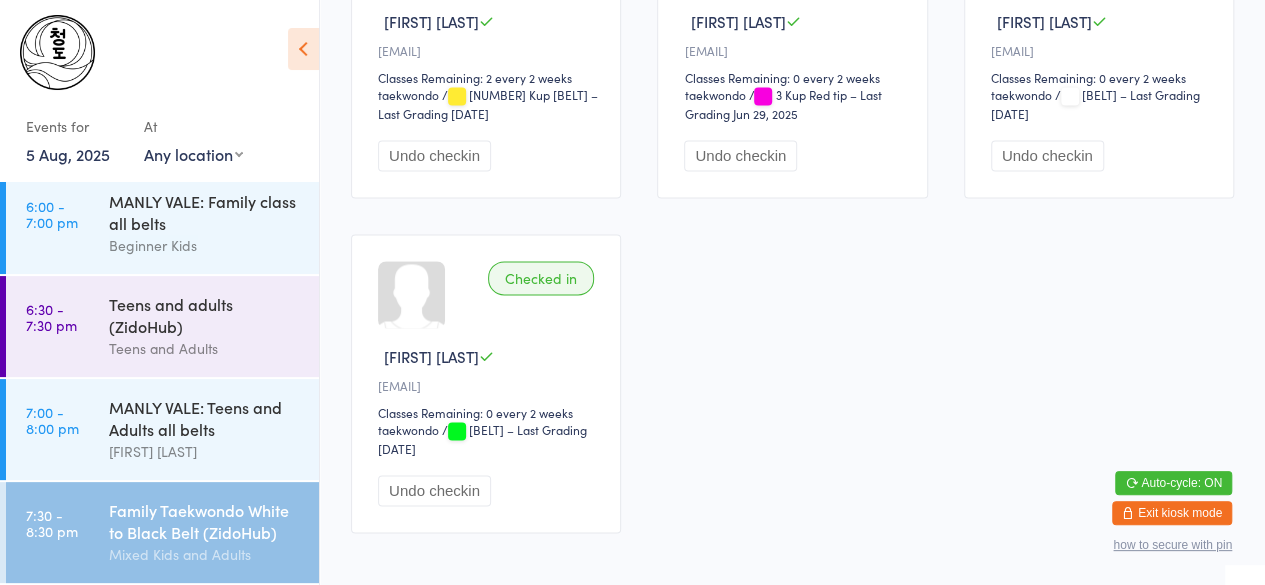 scroll, scrollTop: 1420, scrollLeft: 0, axis: vertical 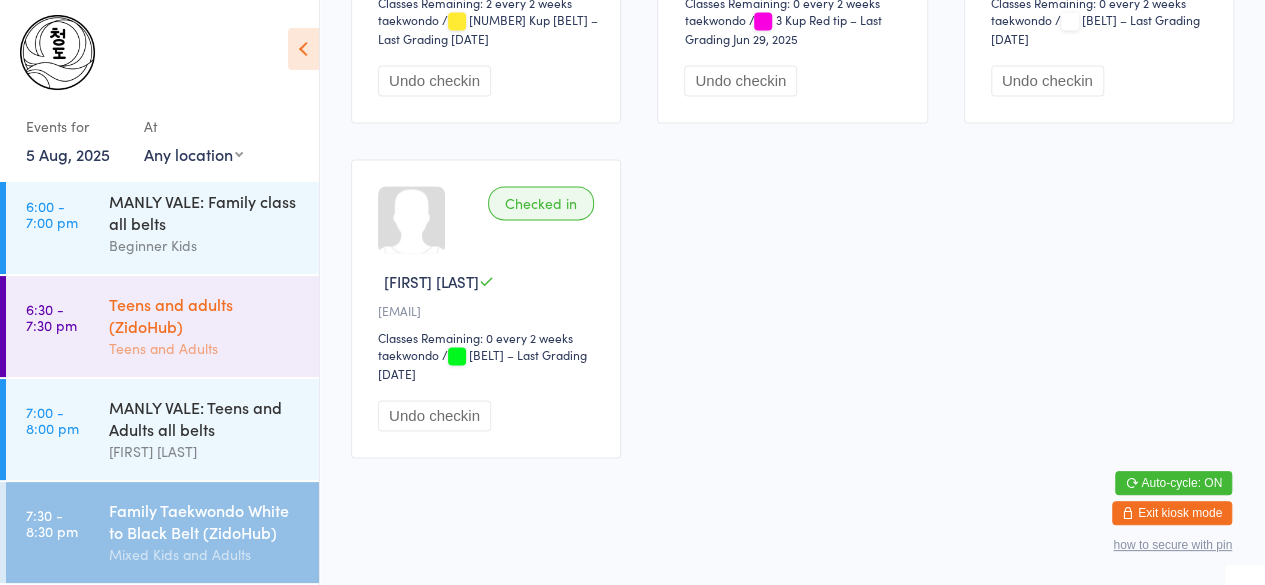 click on "Teens and Adults" at bounding box center [205, 348] 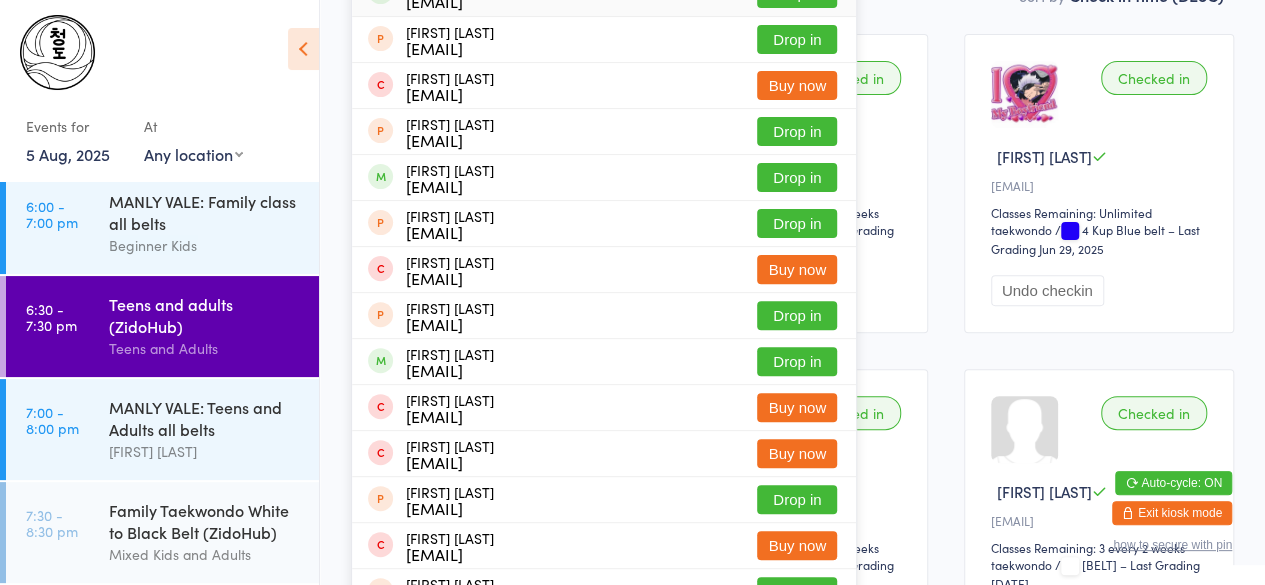 scroll, scrollTop: 146, scrollLeft: 0, axis: vertical 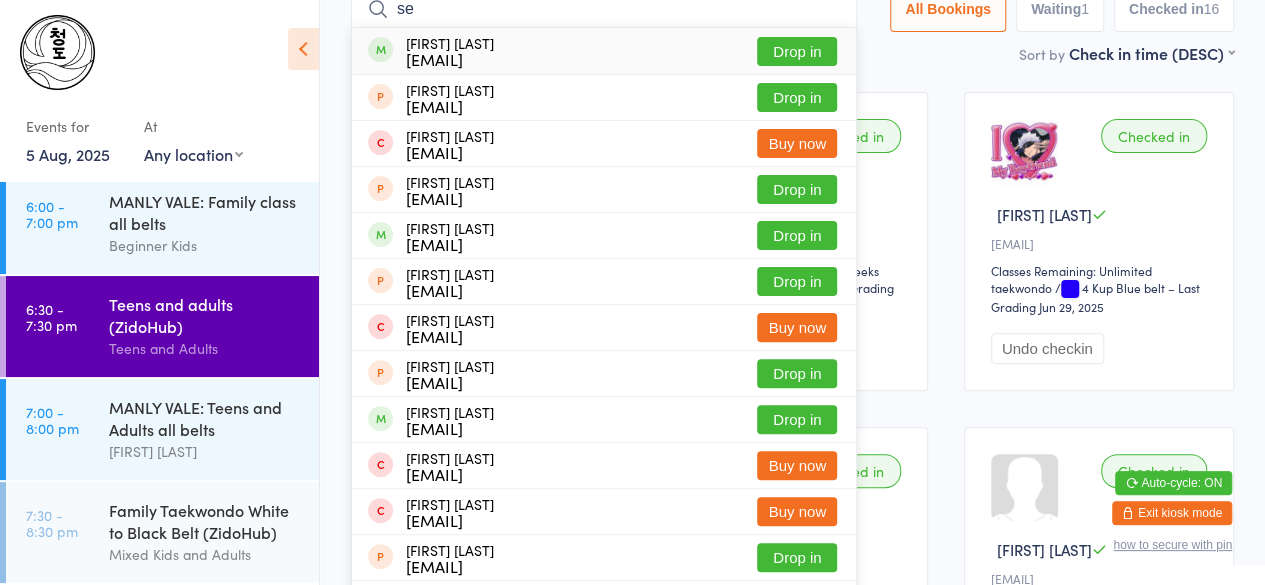 type on "s" 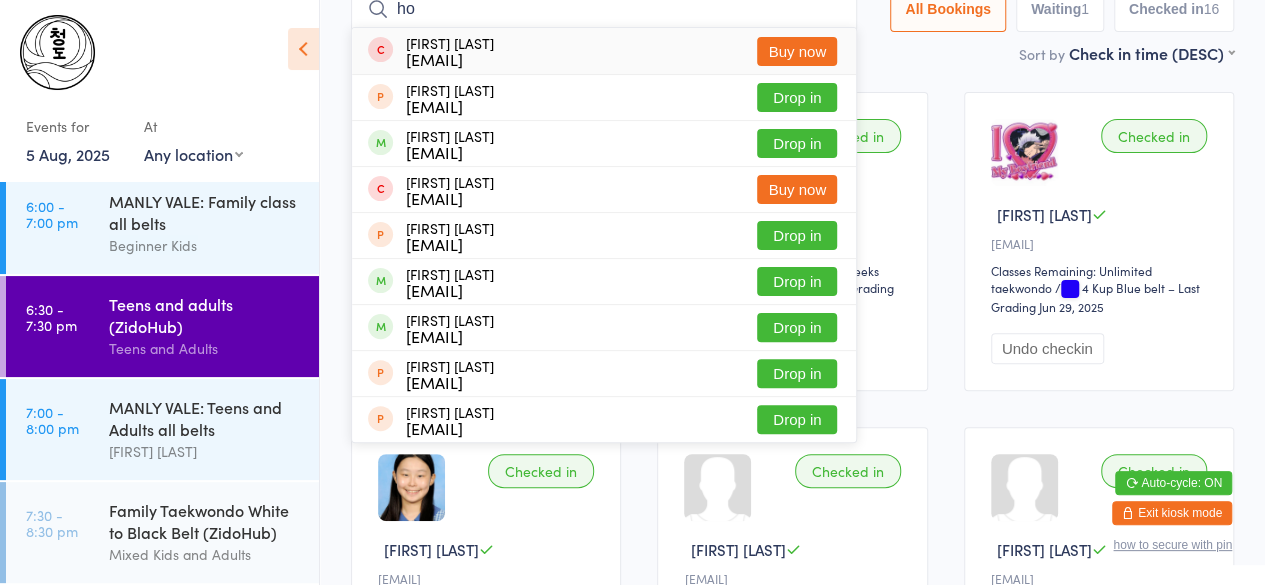 type on "h" 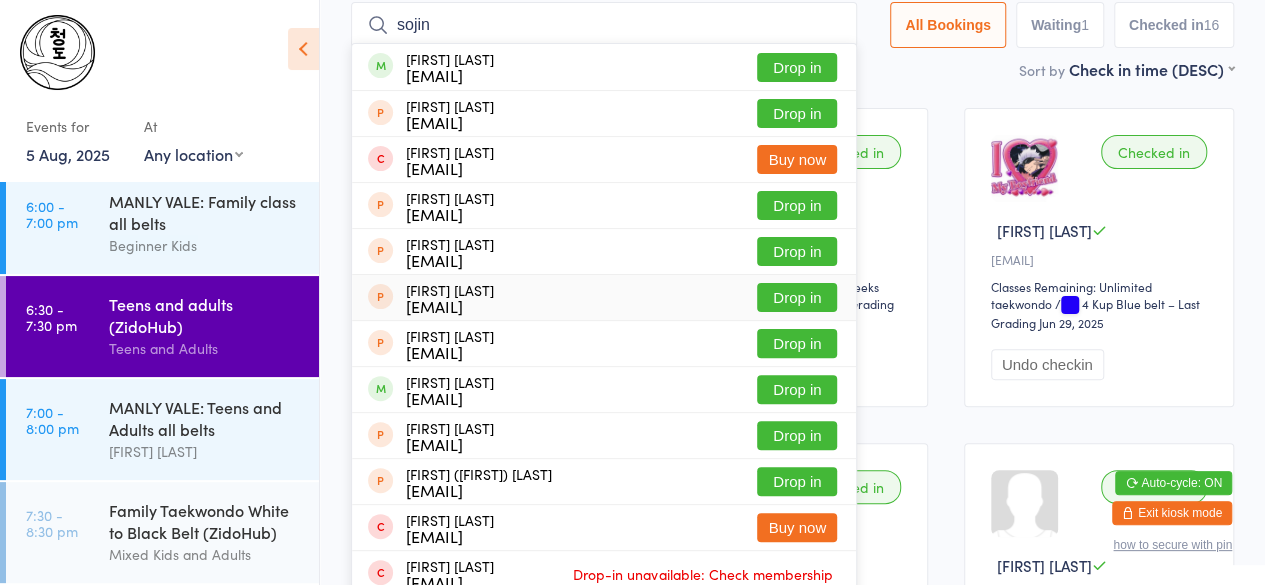 scroll, scrollTop: 96, scrollLeft: 0, axis: vertical 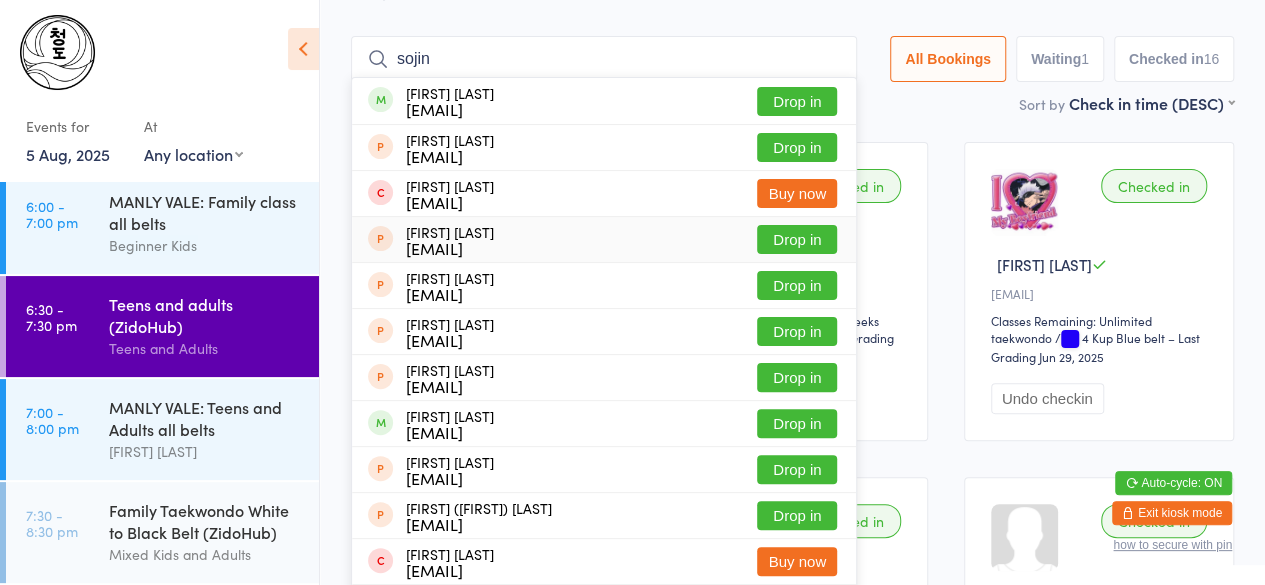 type on "sojin" 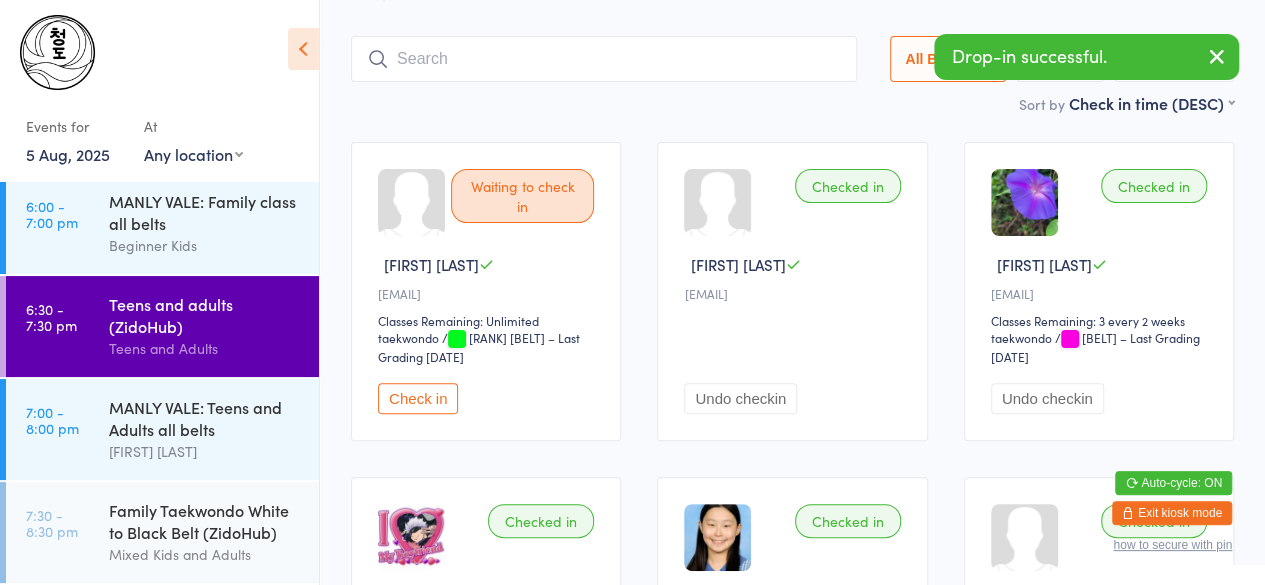 click on "Undo checkin" at bounding box center (740, 398) 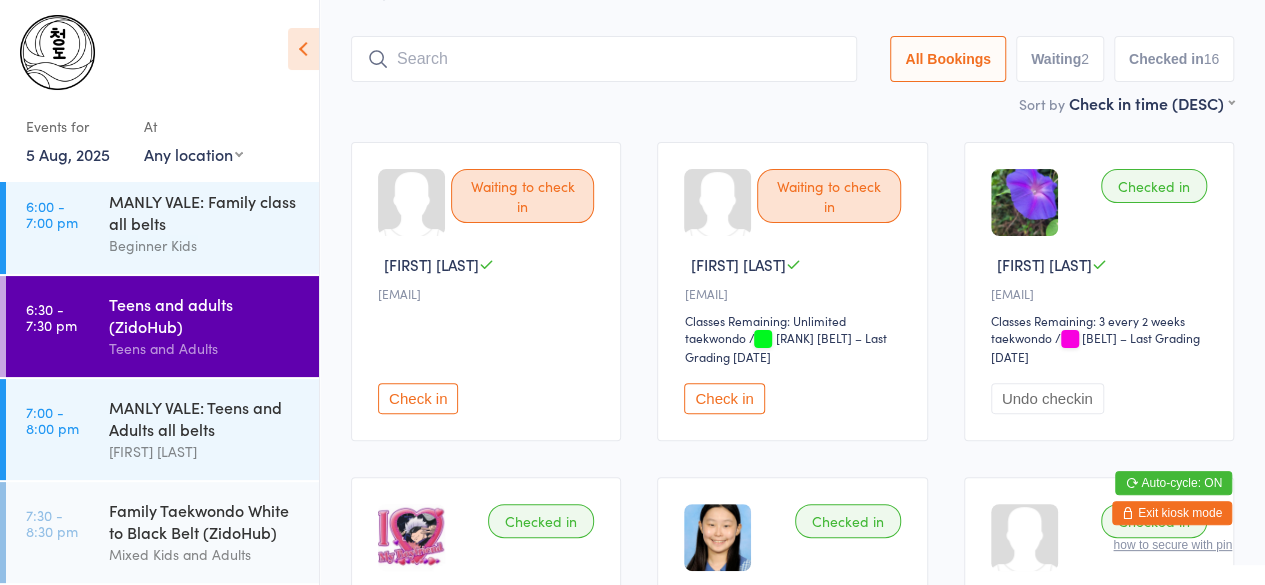 click on "Waiting to check in [FIRST] [LAST] [EMAIL] Check in" at bounding box center [486, 291] 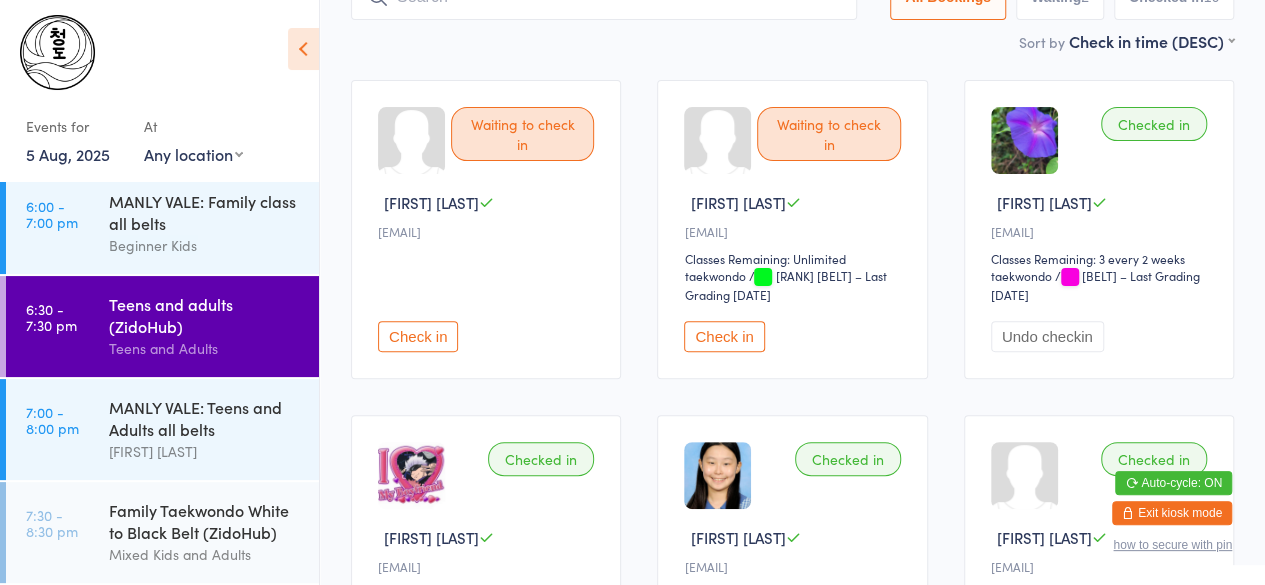 scroll, scrollTop: 0, scrollLeft: 0, axis: both 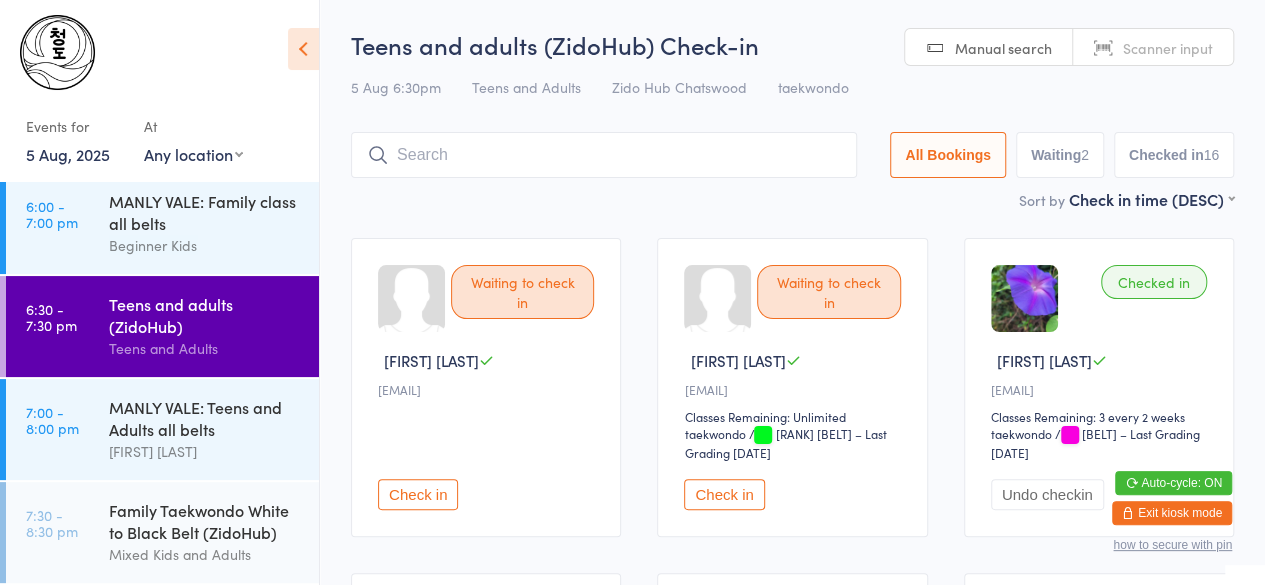 click at bounding box center (604, 155) 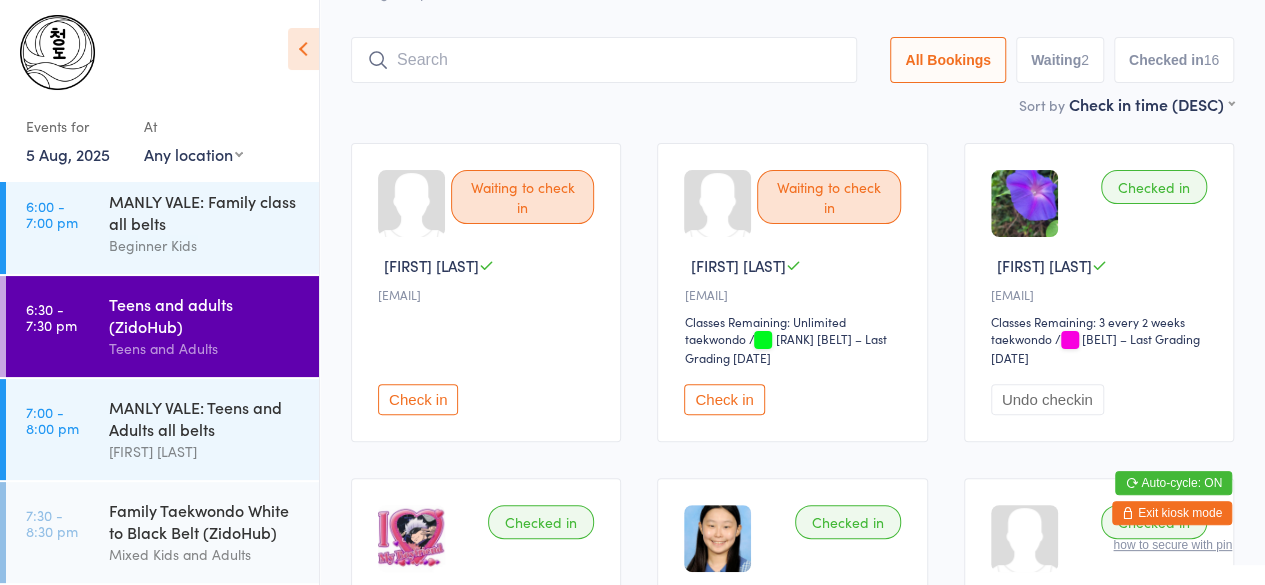 scroll, scrollTop: 133, scrollLeft: 0, axis: vertical 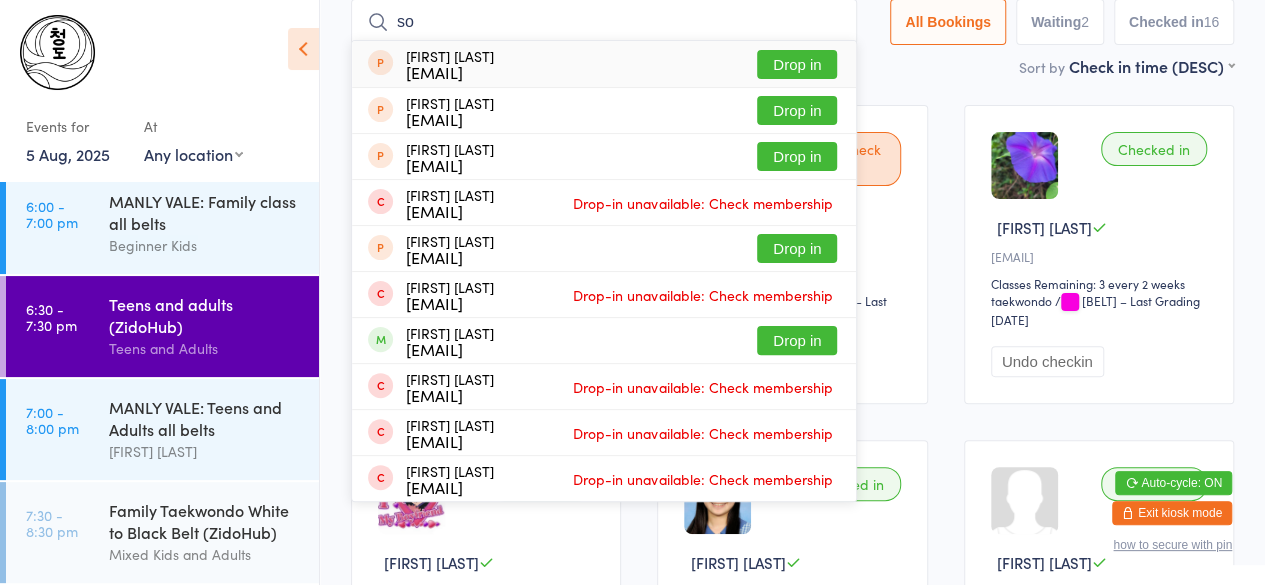 type on "s" 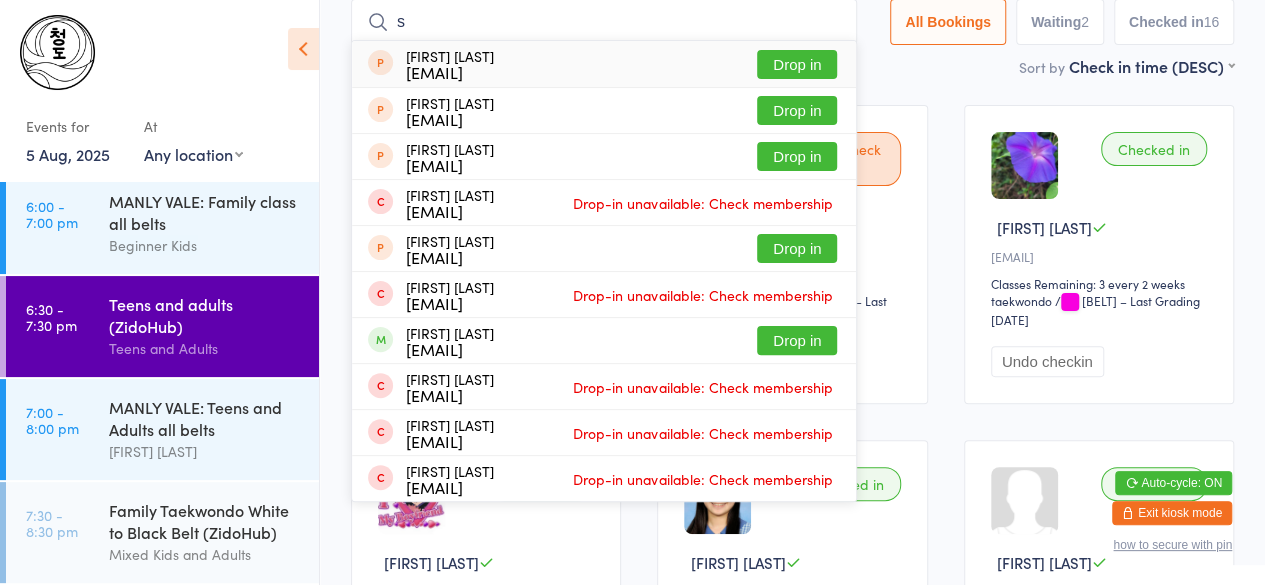 type 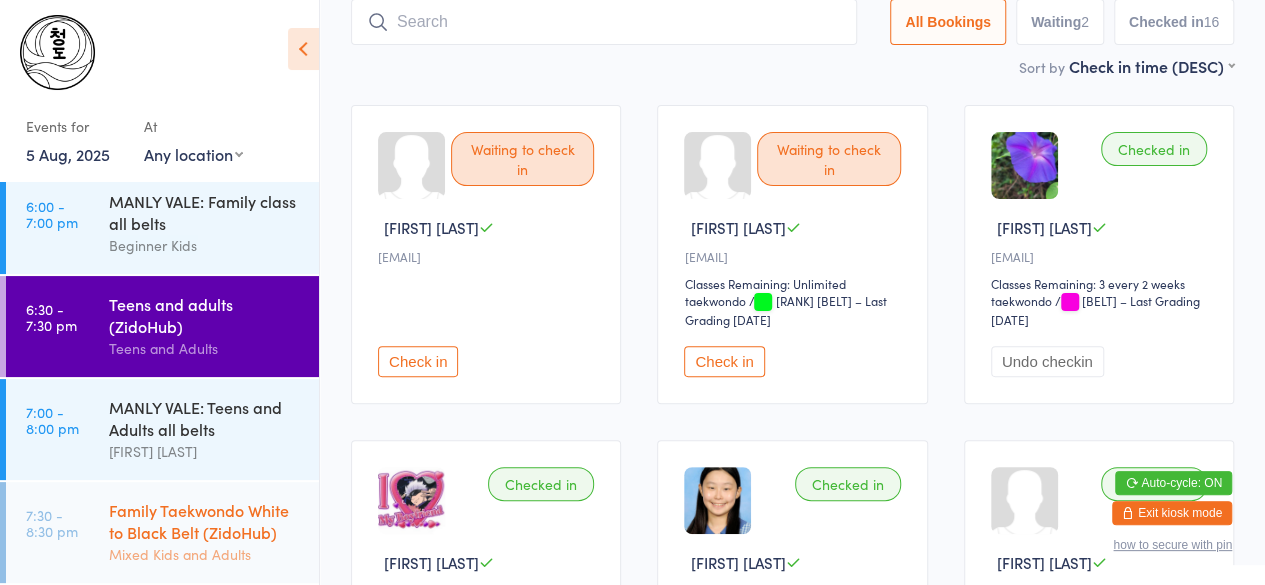 click on "Family Taekwondo White to Black Belt (ZidoHub)" at bounding box center (205, 521) 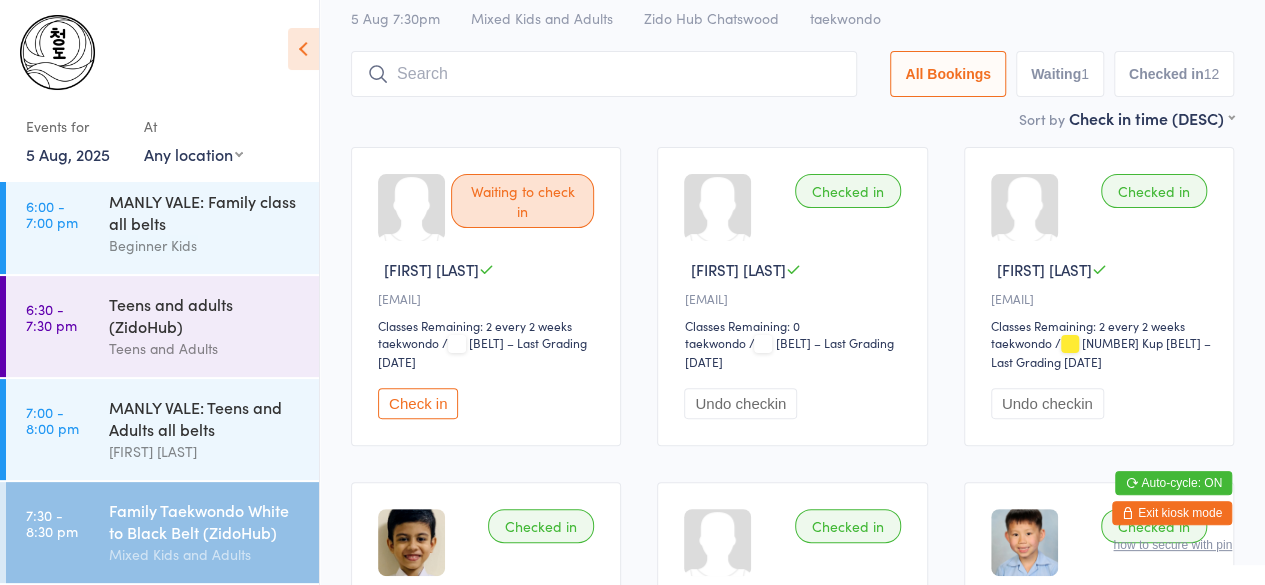 scroll, scrollTop: 0, scrollLeft: 0, axis: both 